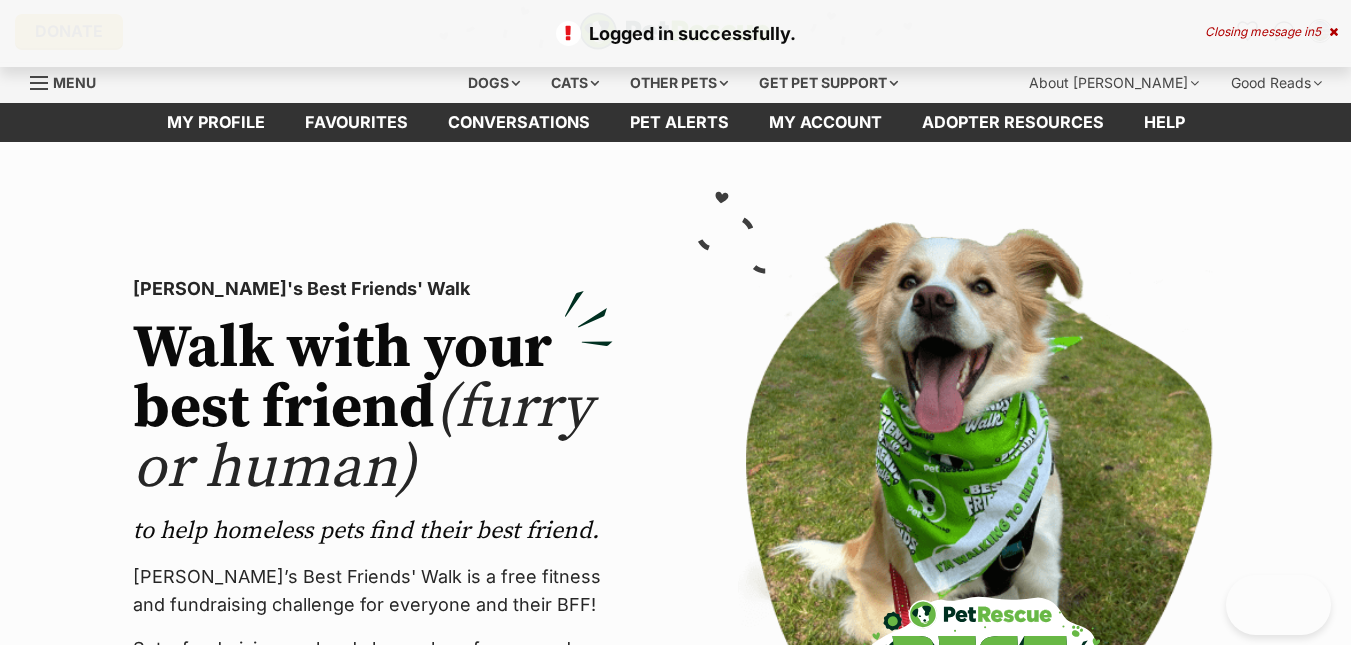 scroll, scrollTop: 0, scrollLeft: 0, axis: both 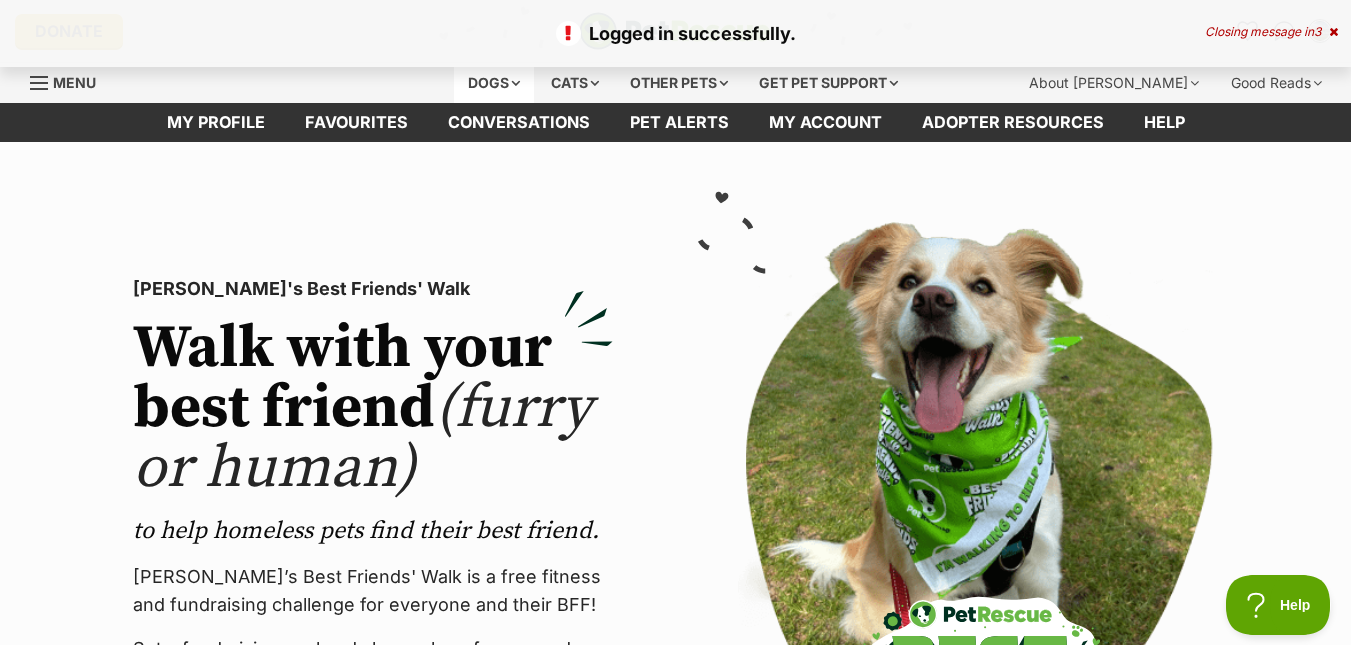 click on "Dogs" at bounding box center (494, 83) 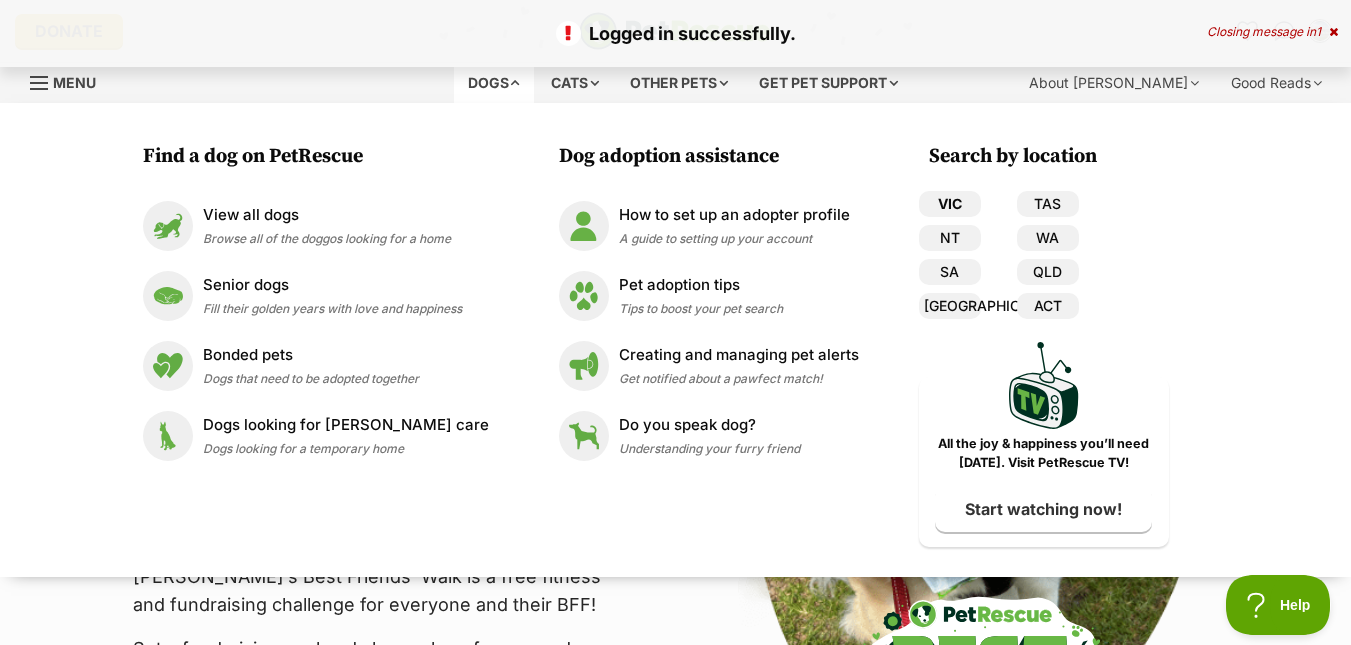 click on "VIC" at bounding box center (950, 204) 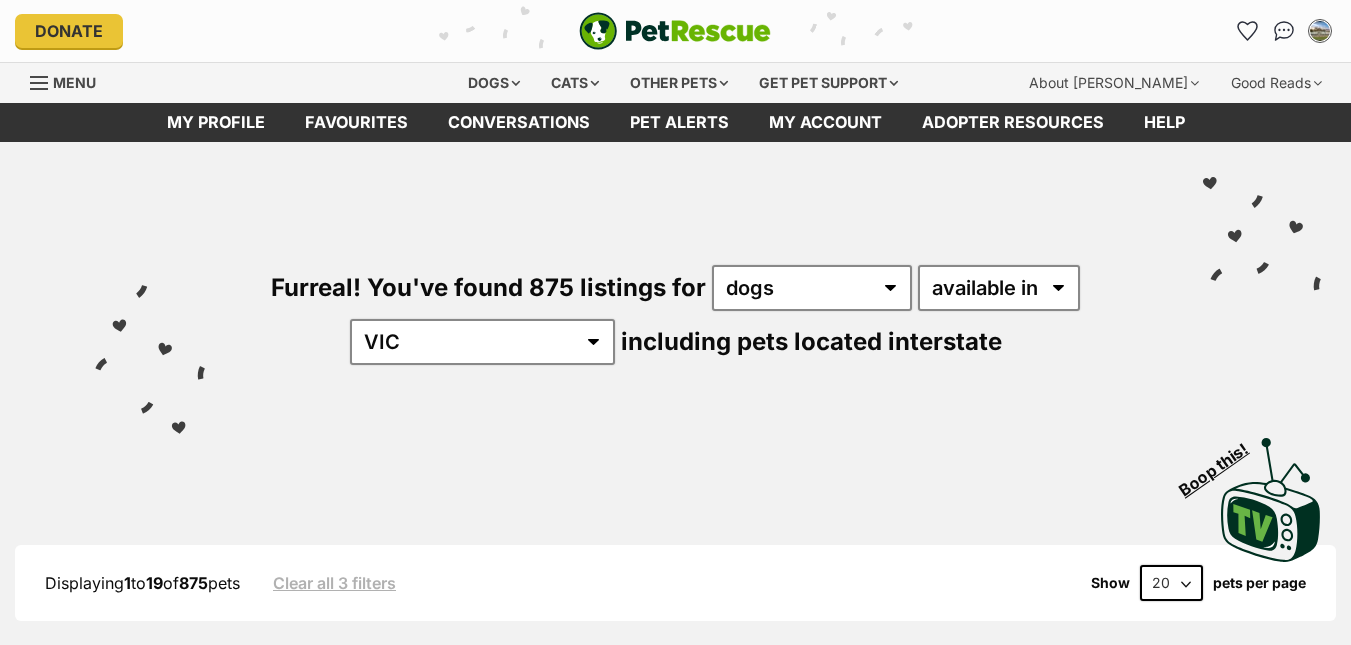 scroll, scrollTop: 300, scrollLeft: 0, axis: vertical 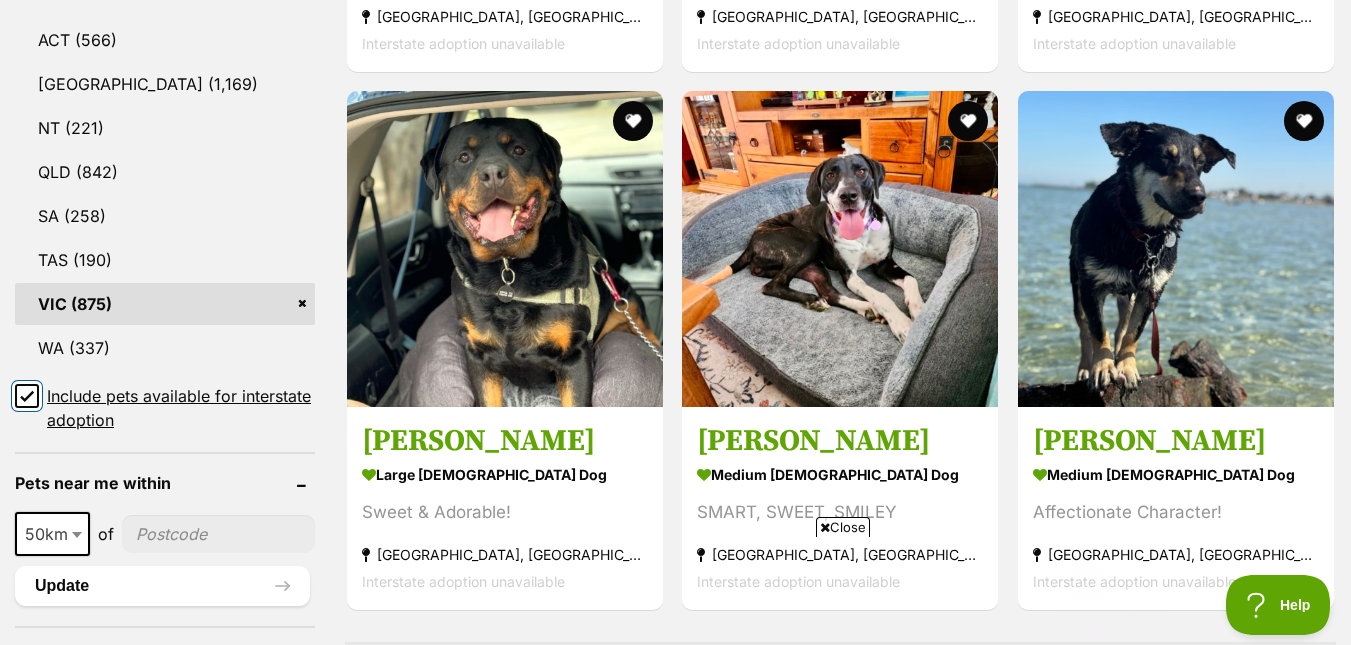 click on "Include pets available for interstate adoption" at bounding box center (27, 396) 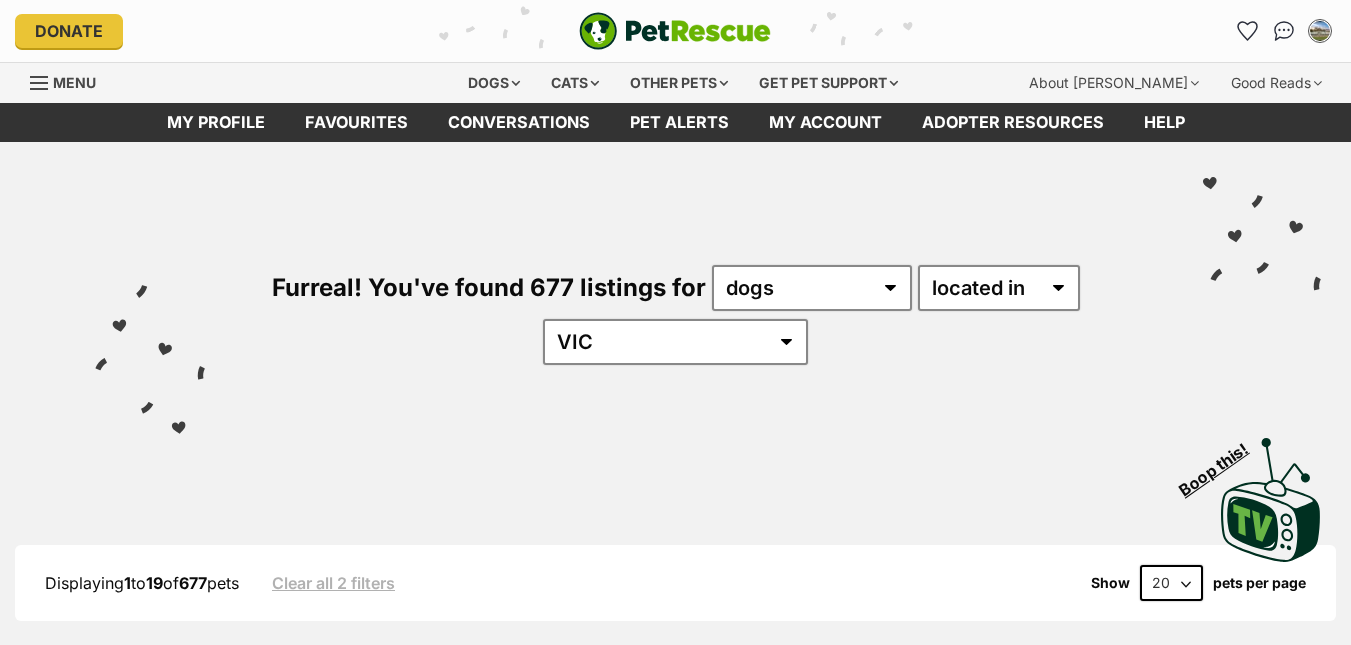 scroll, scrollTop: 0, scrollLeft: 0, axis: both 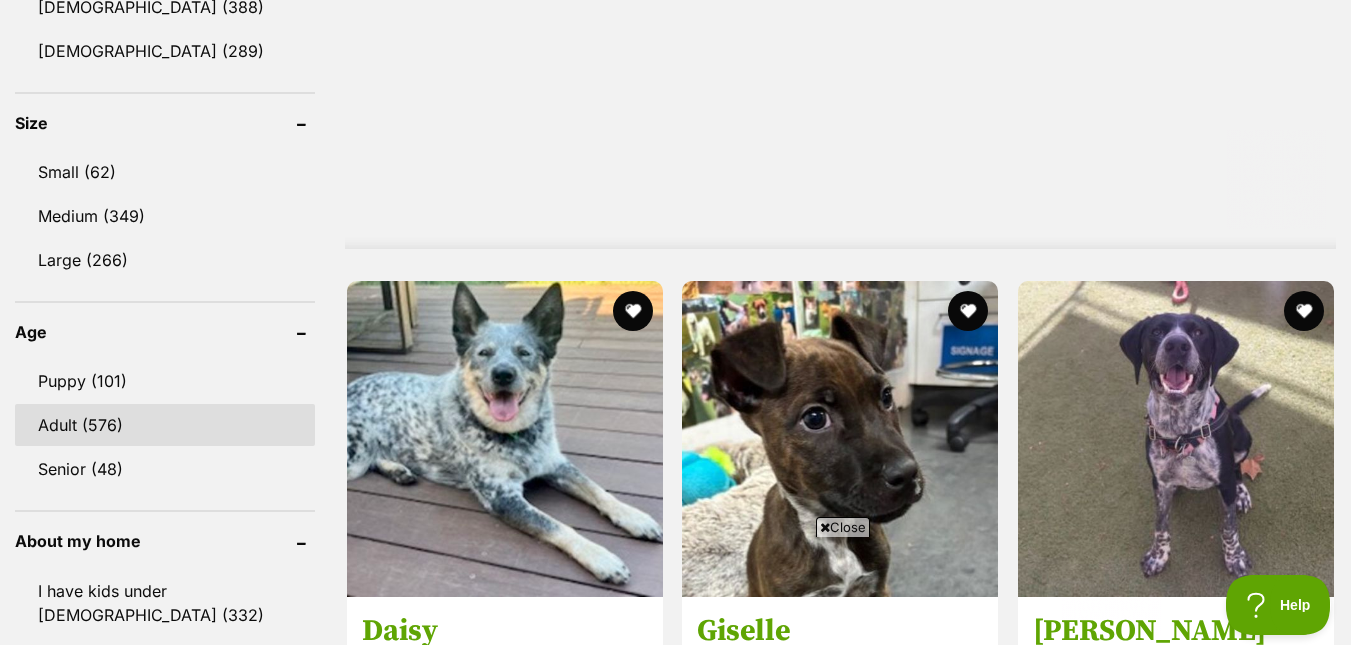 click on "Adult (576)" at bounding box center (165, 425) 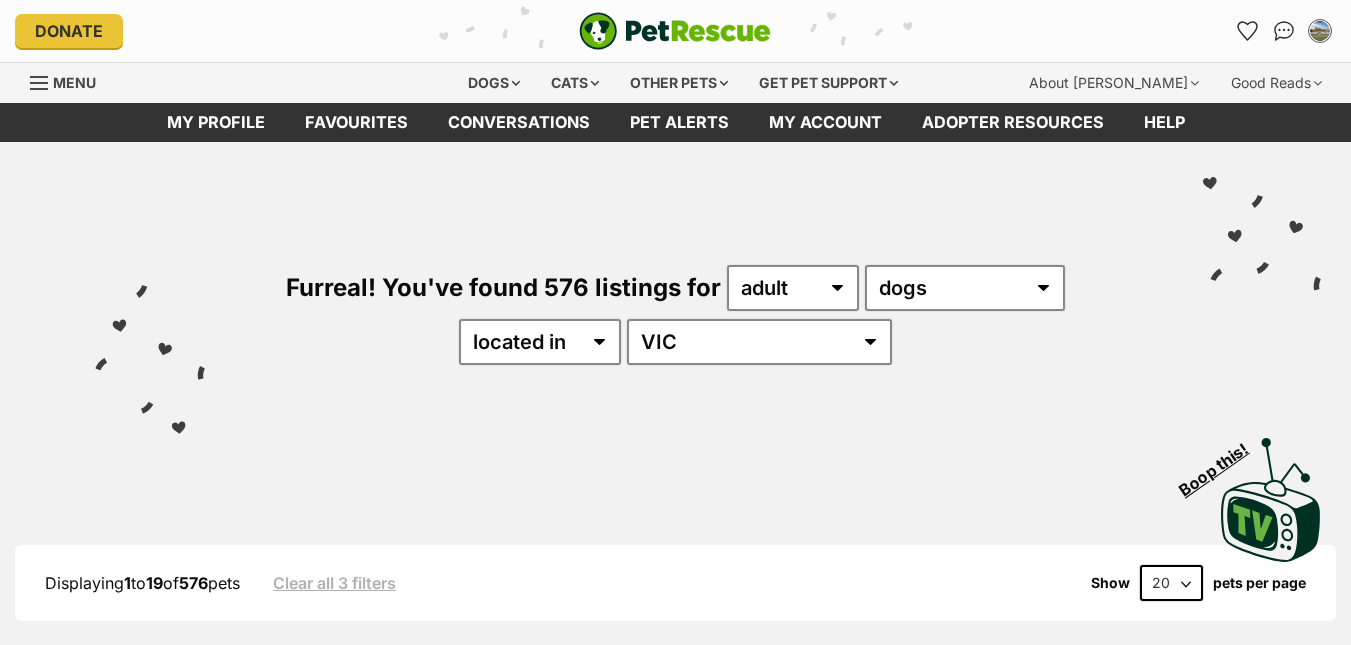 scroll, scrollTop: 0, scrollLeft: 0, axis: both 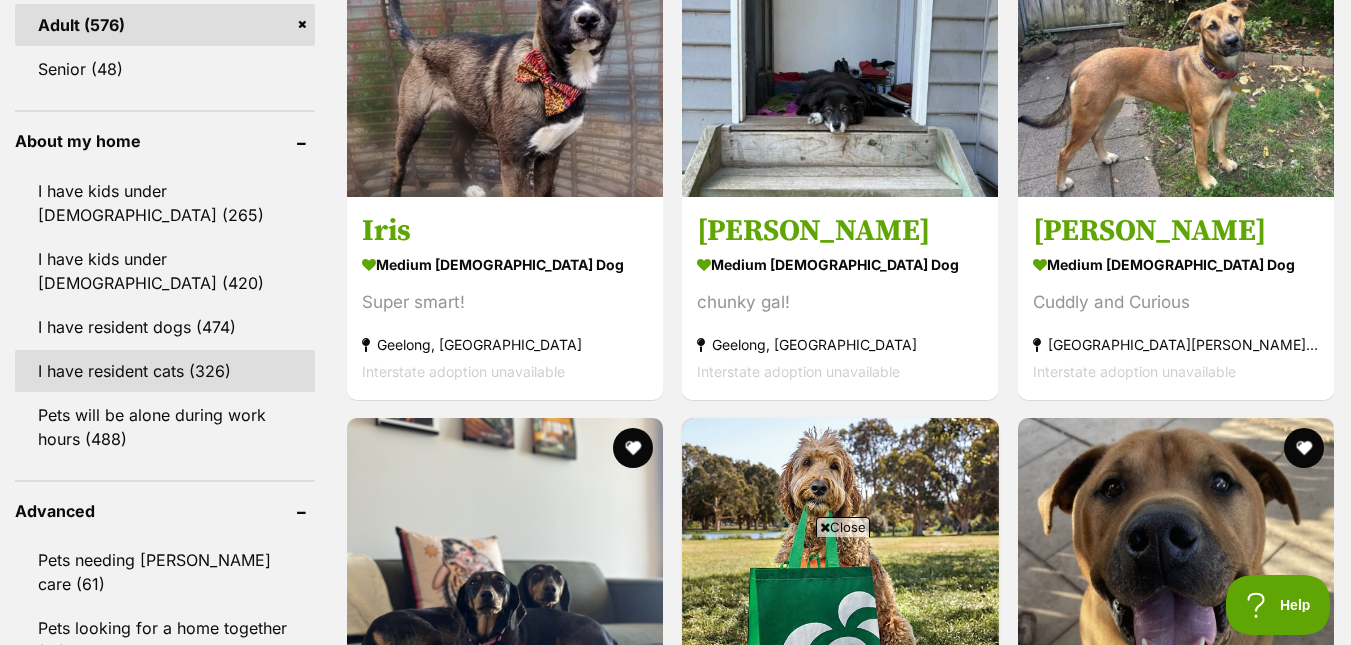 click on "I have resident cats (326)" at bounding box center [165, 371] 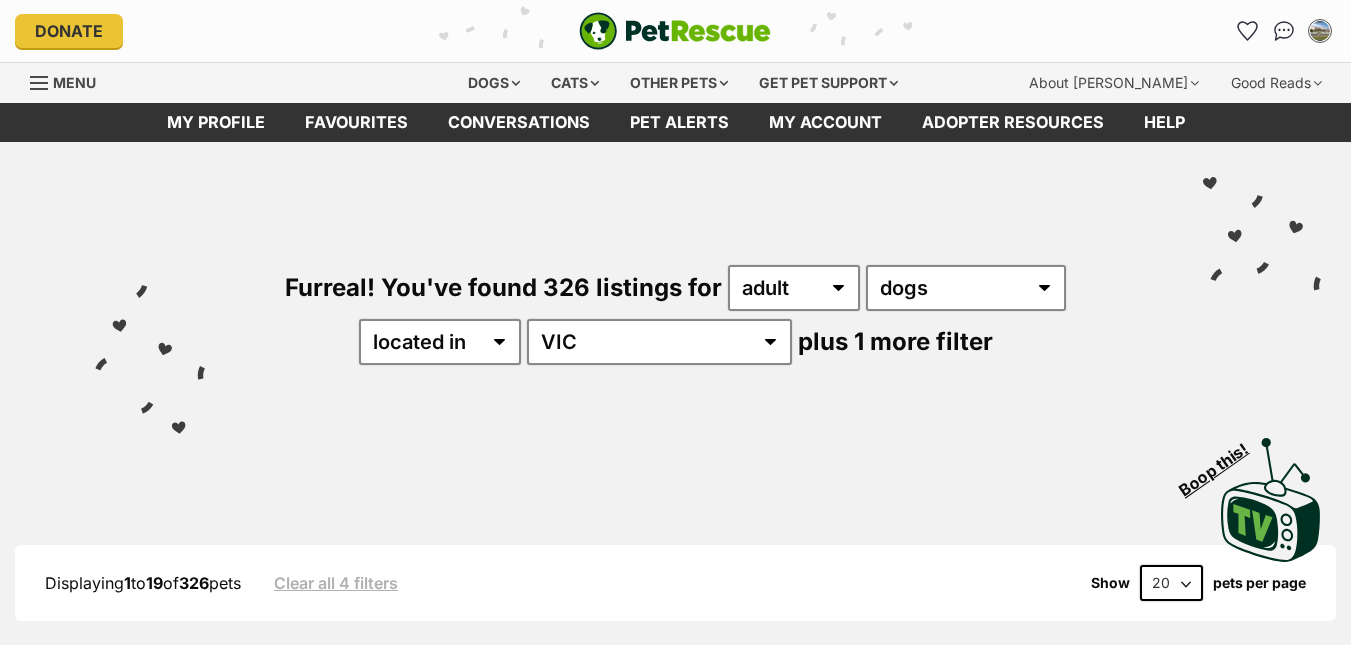 scroll, scrollTop: 0, scrollLeft: 0, axis: both 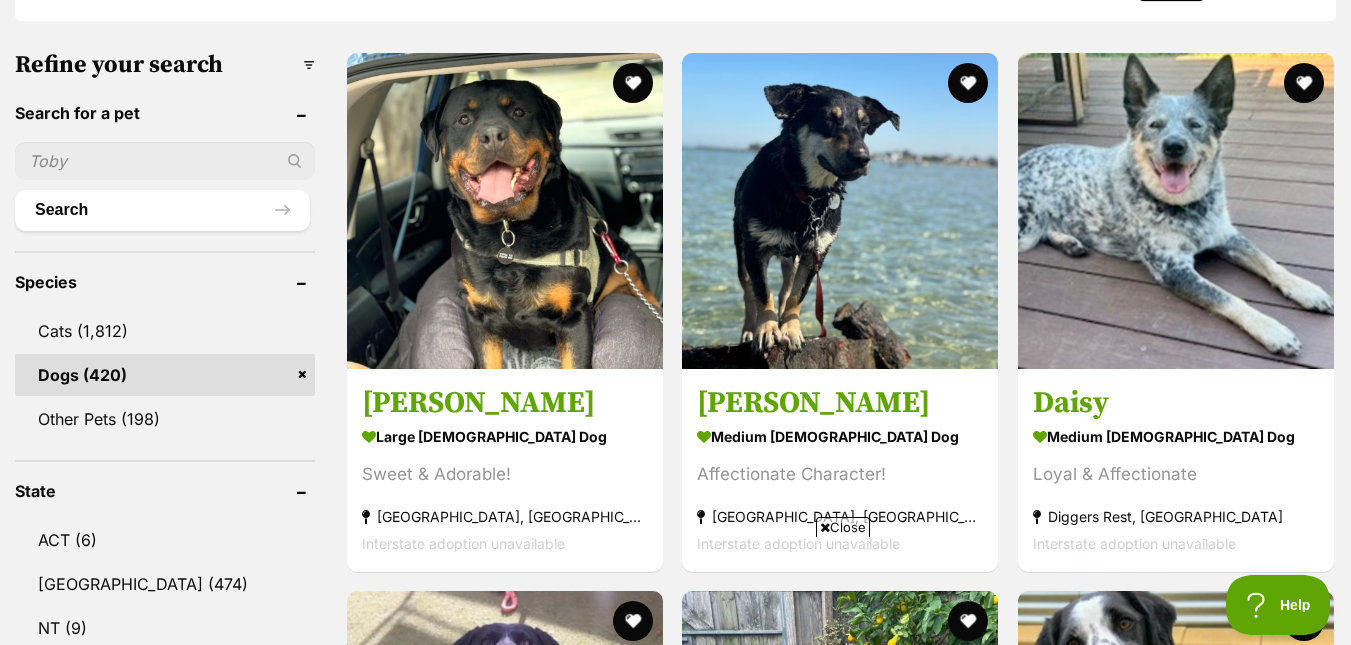 click on "Close" at bounding box center (843, 527) 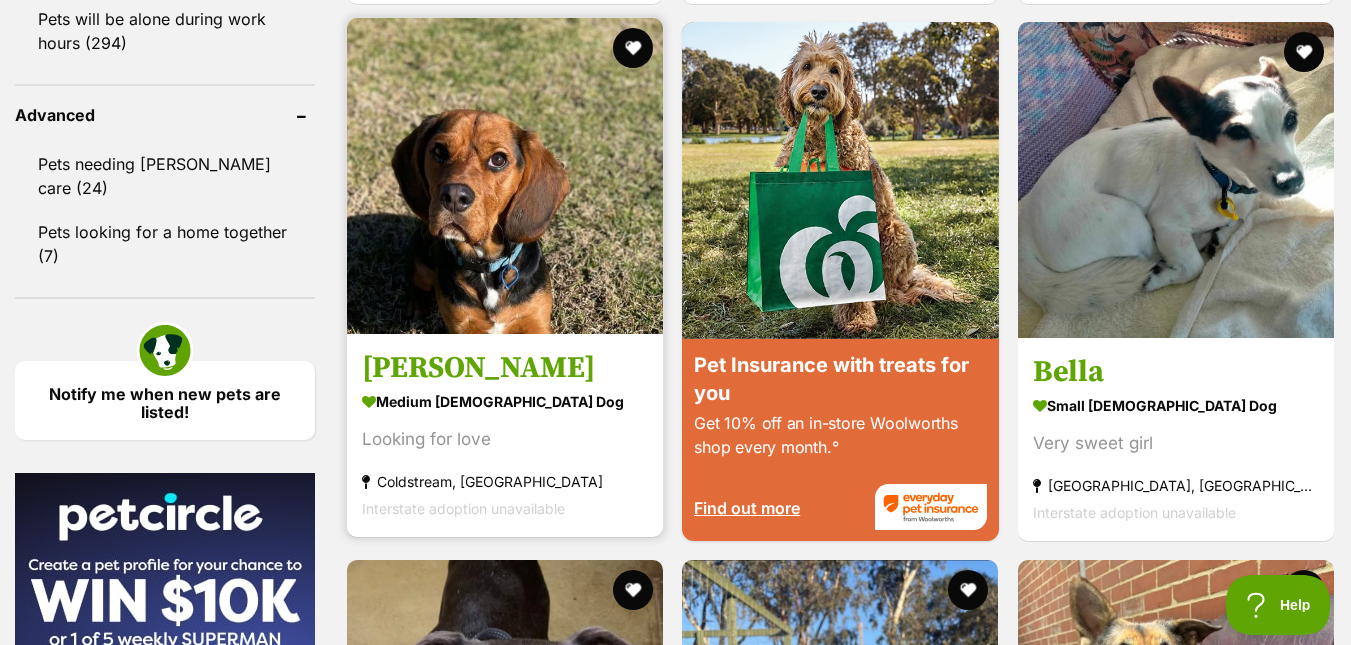 scroll, scrollTop: 2500, scrollLeft: 0, axis: vertical 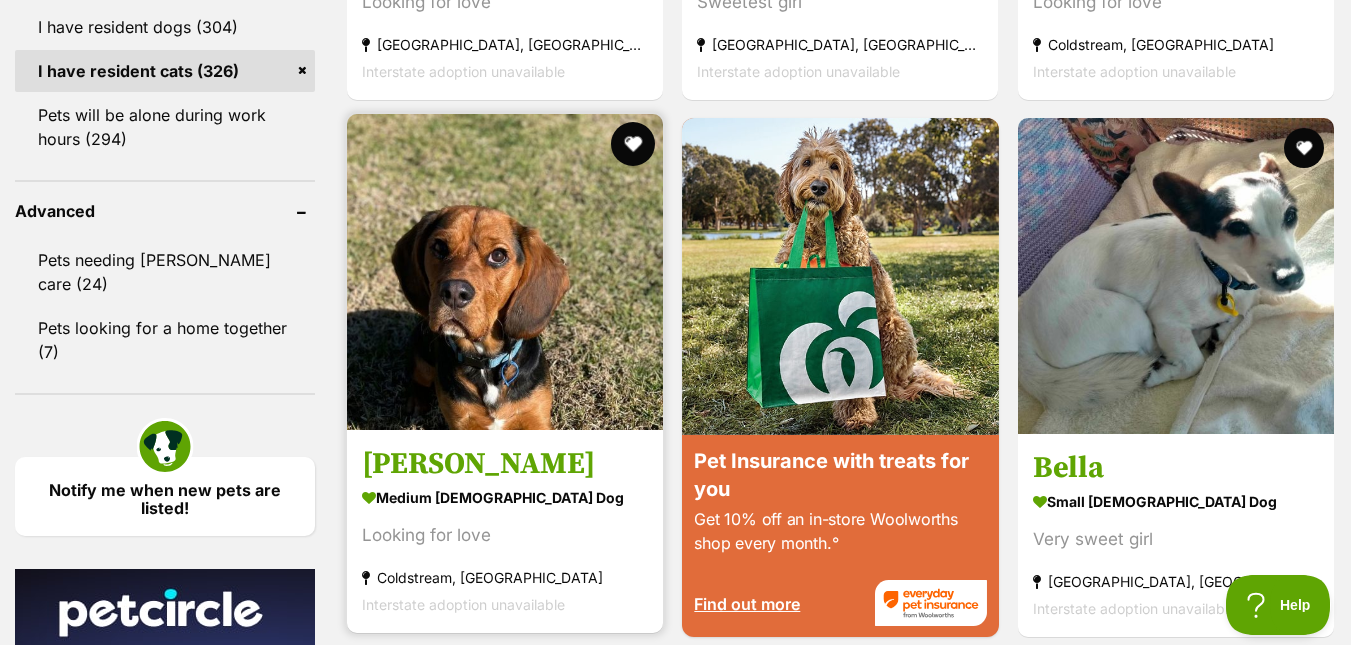 click at bounding box center (633, 144) 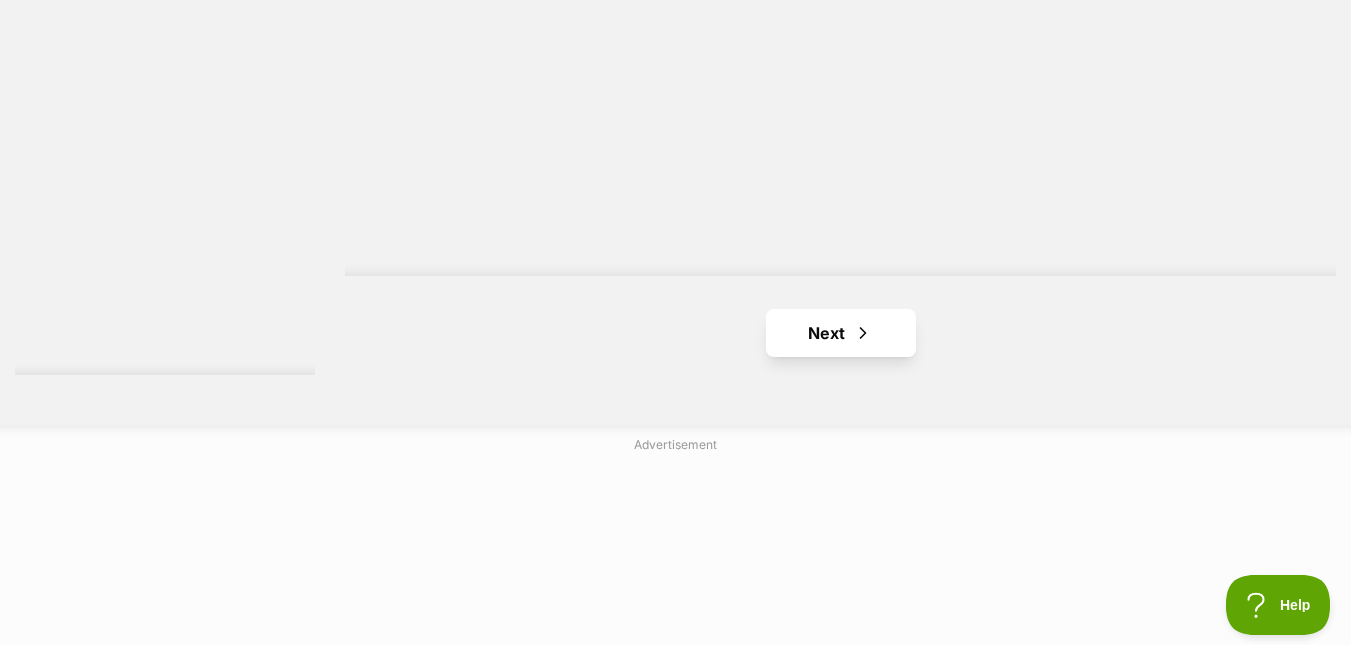 scroll, scrollTop: 5000, scrollLeft: 0, axis: vertical 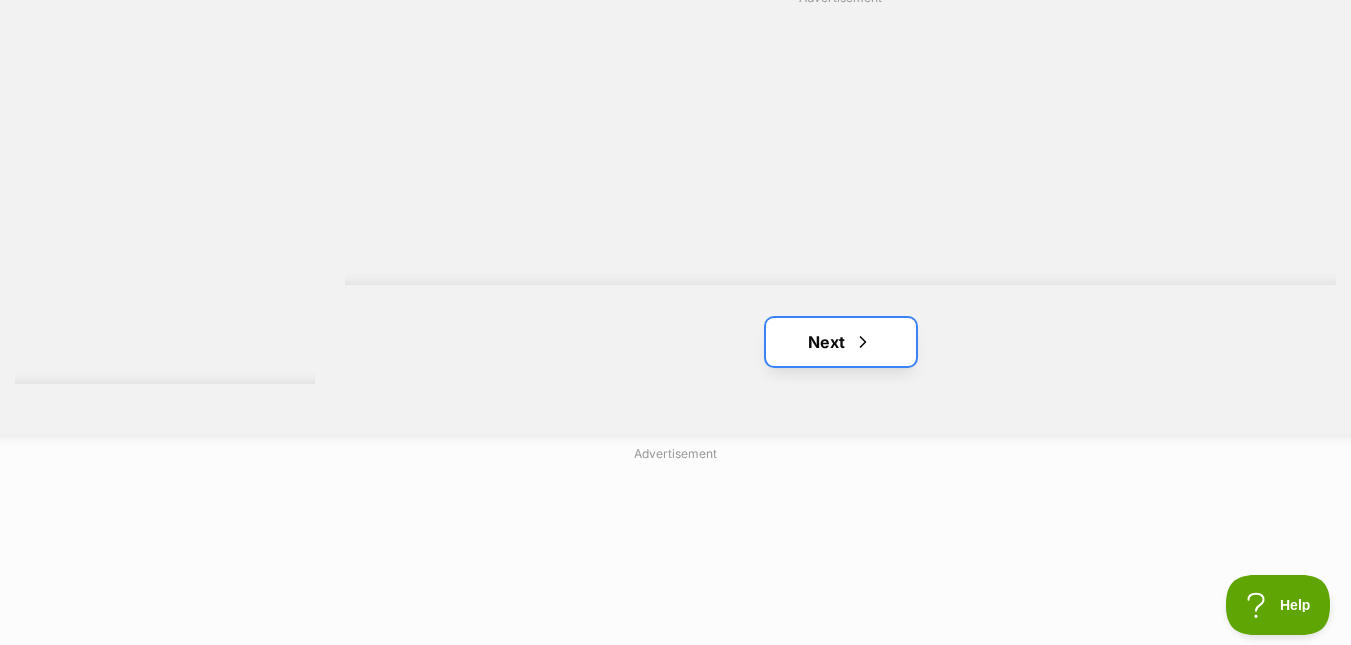 click at bounding box center [863, 342] 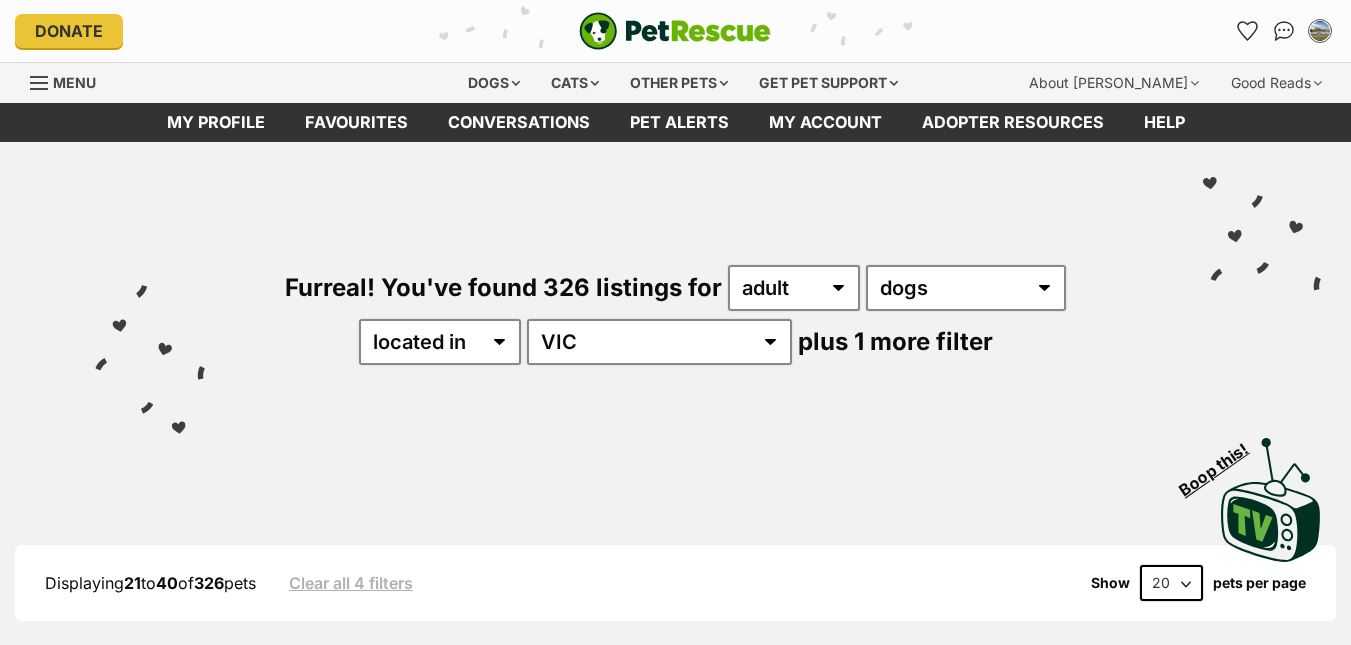 scroll, scrollTop: 0, scrollLeft: 0, axis: both 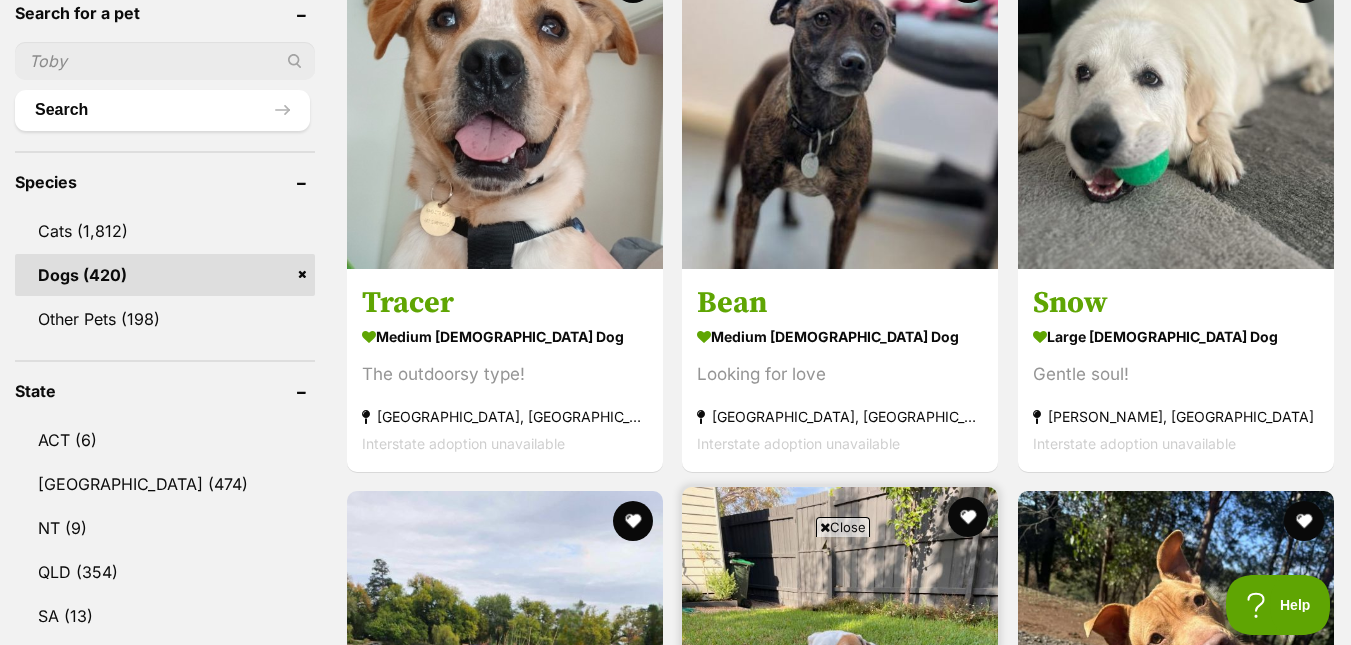 click on "Close" at bounding box center [843, 527] 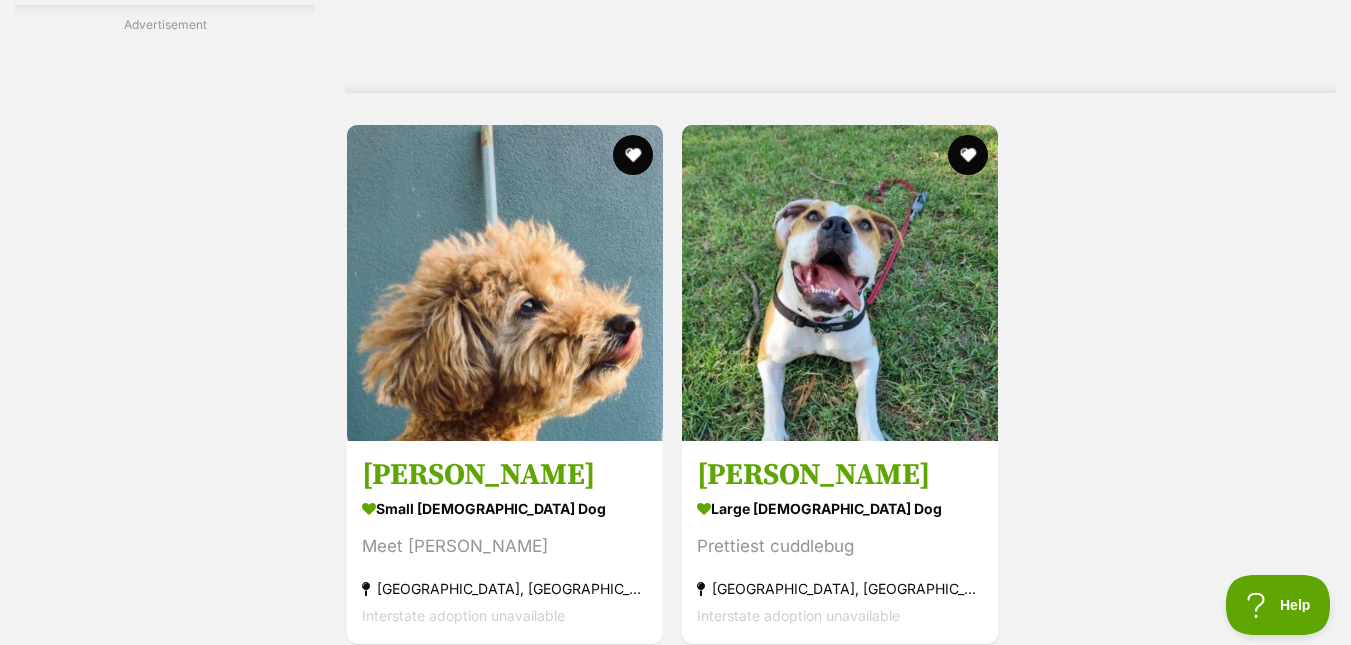 scroll, scrollTop: 4700, scrollLeft: 0, axis: vertical 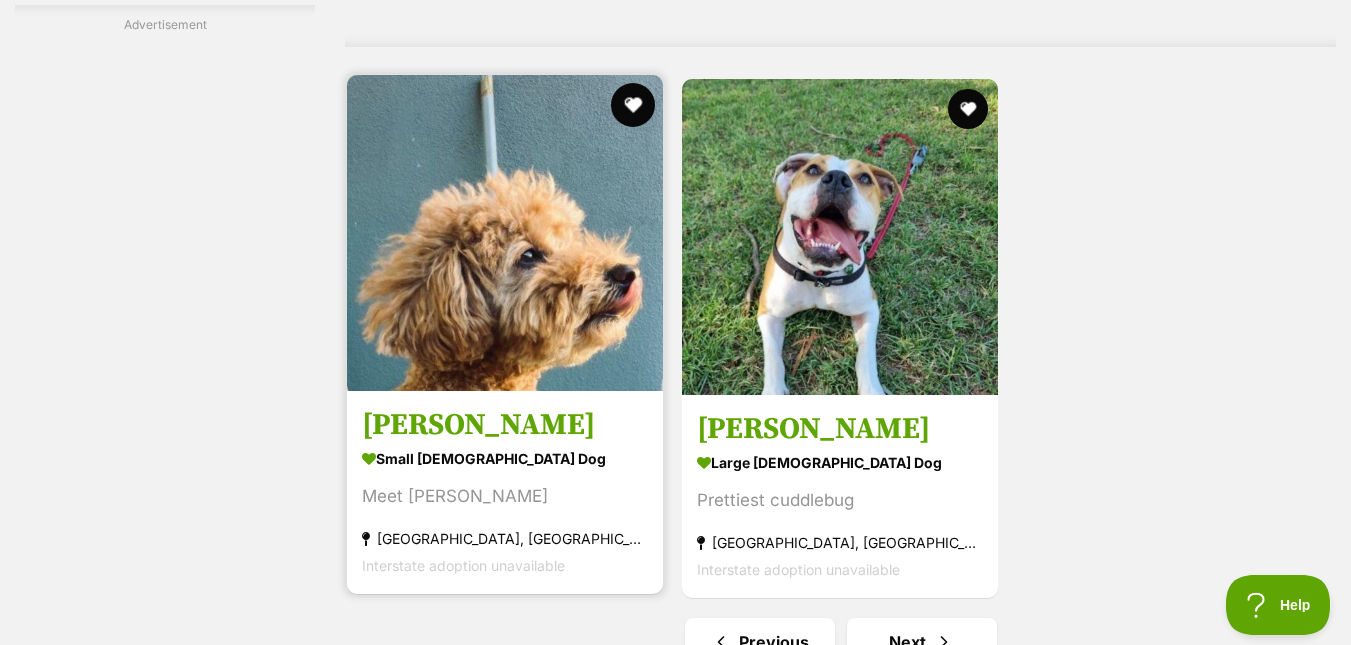 click at bounding box center [633, 105] 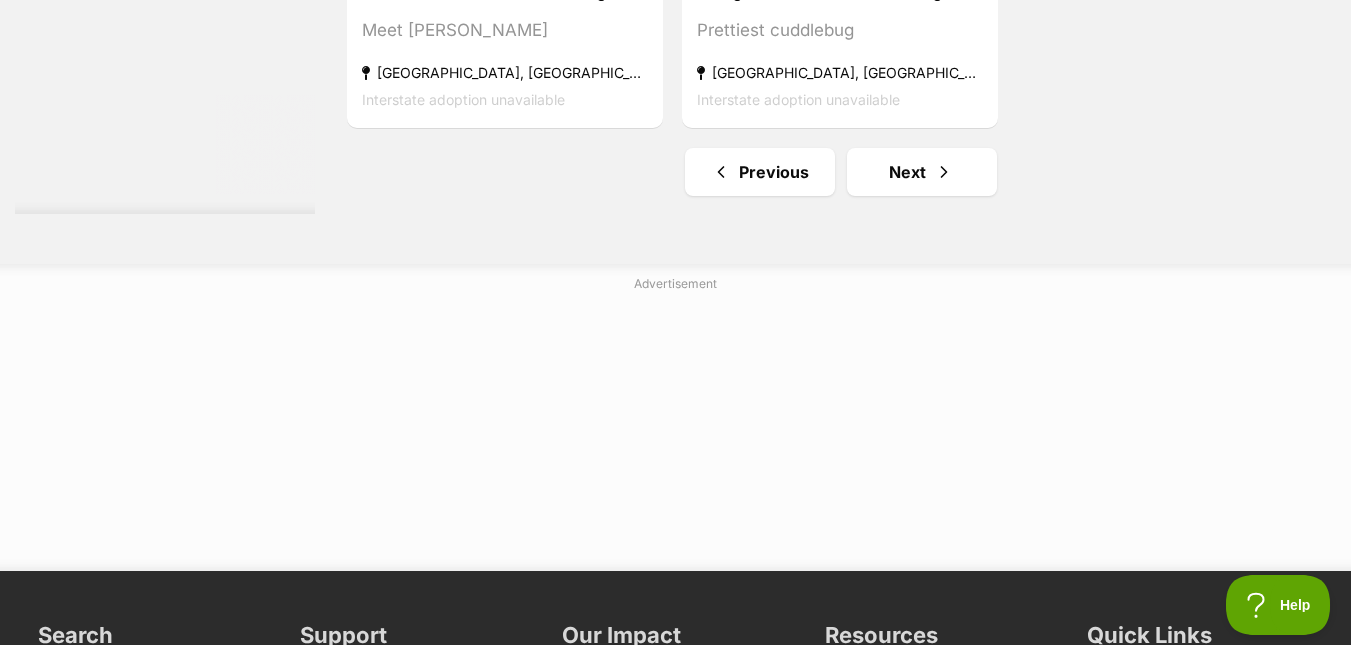 scroll, scrollTop: 5300, scrollLeft: 0, axis: vertical 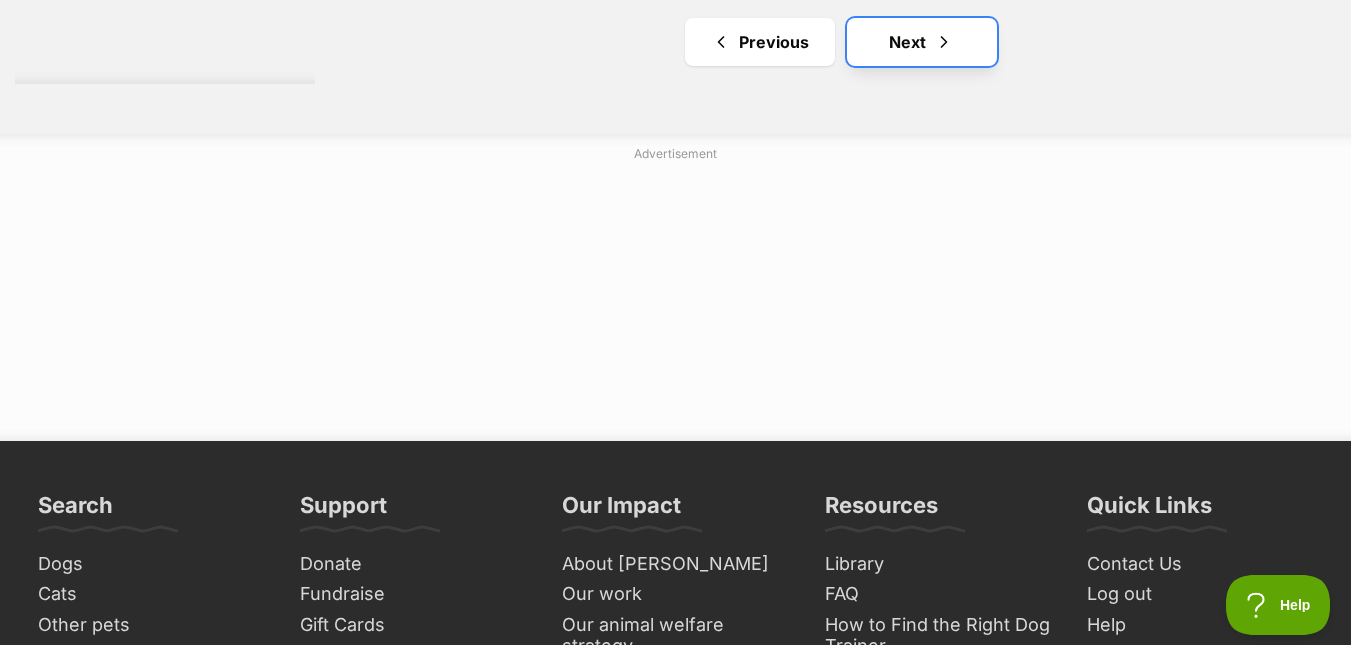 click at bounding box center [944, 42] 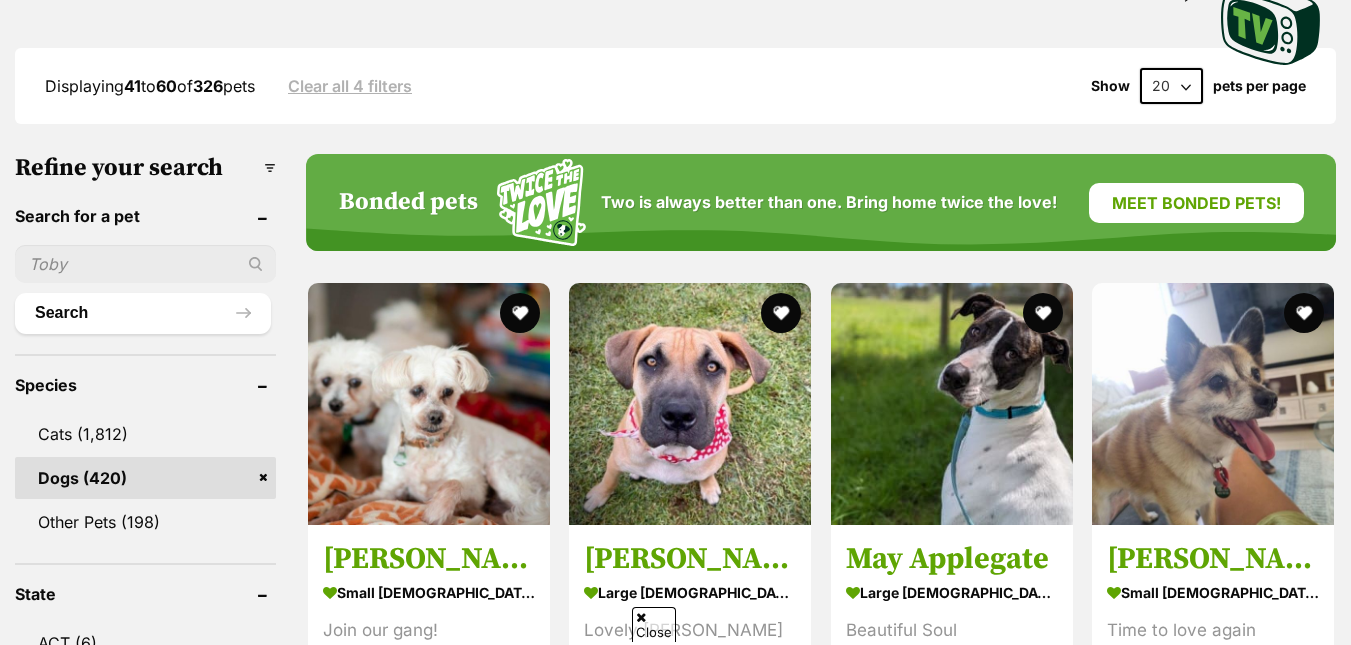 scroll, scrollTop: 500, scrollLeft: 0, axis: vertical 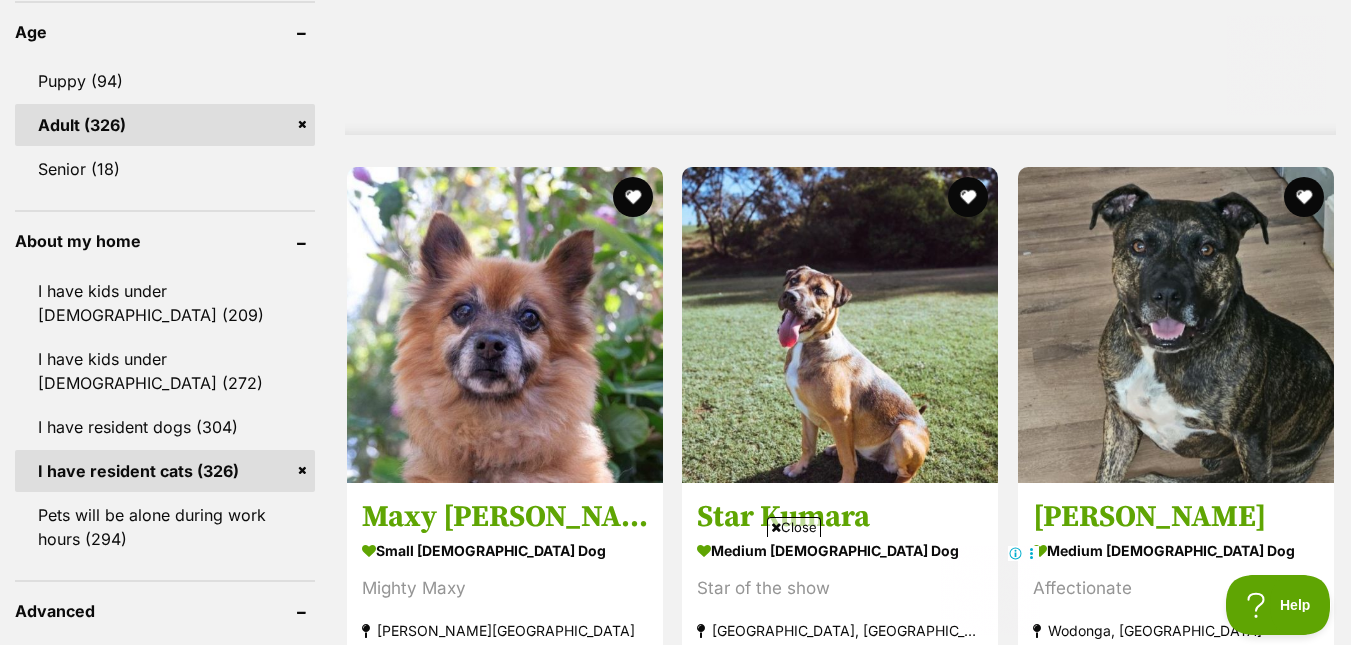click on "Close" at bounding box center [794, 527] 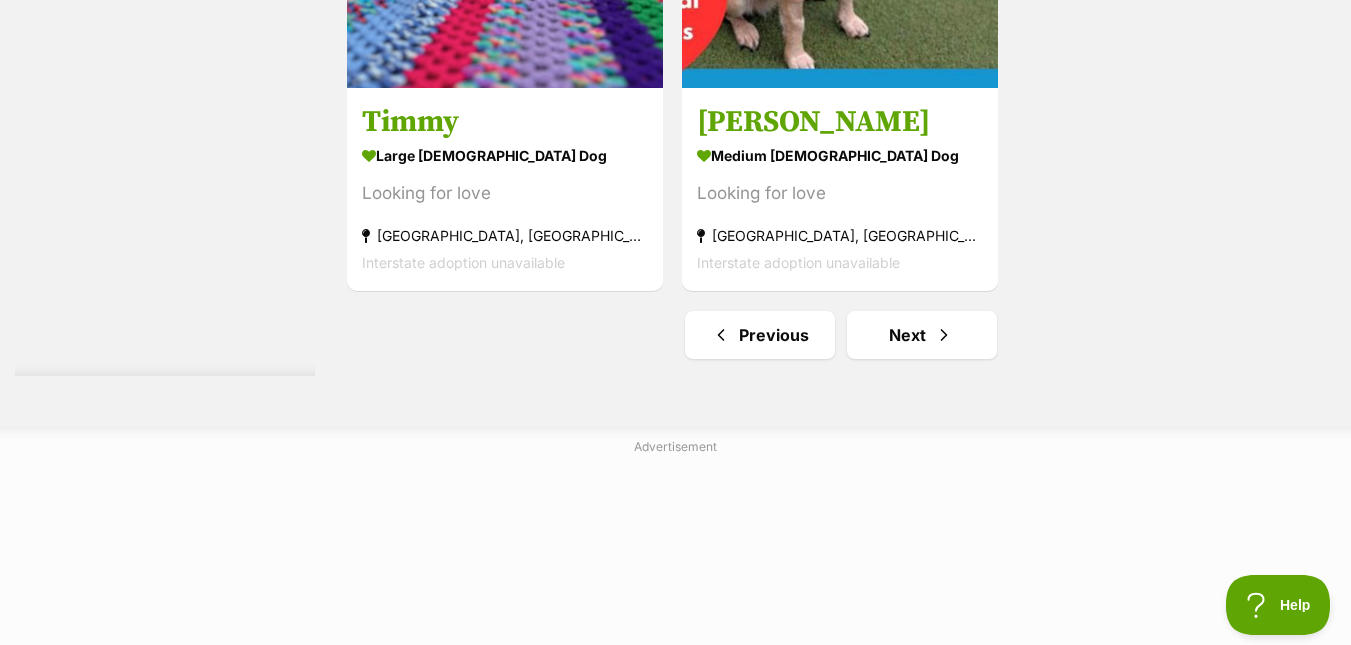 scroll, scrollTop: 5200, scrollLeft: 0, axis: vertical 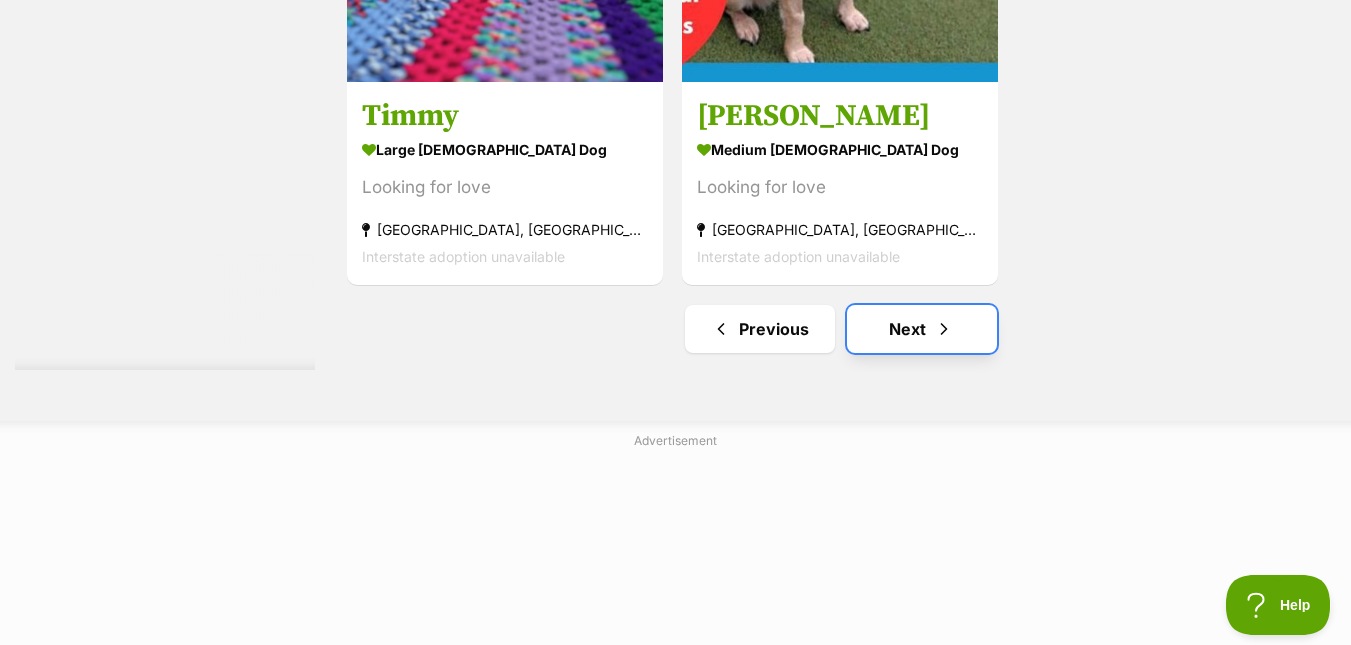 click on "Next" at bounding box center [922, 329] 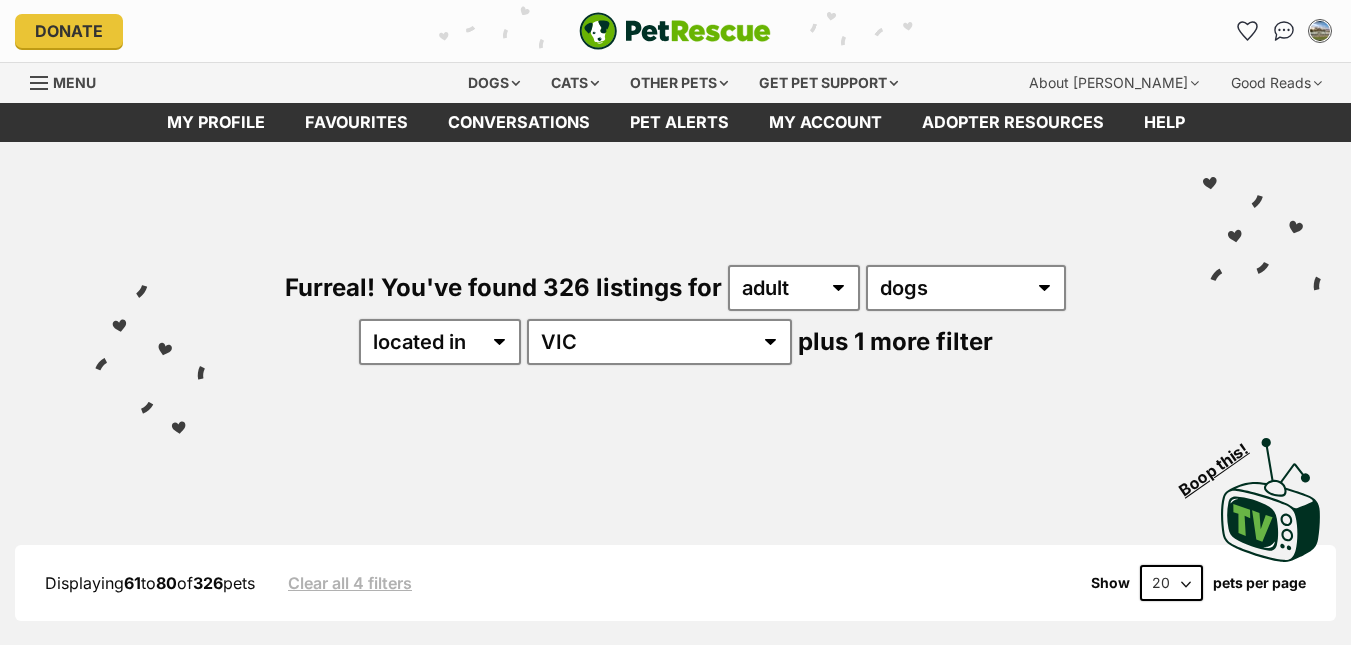 scroll, scrollTop: 500, scrollLeft: 0, axis: vertical 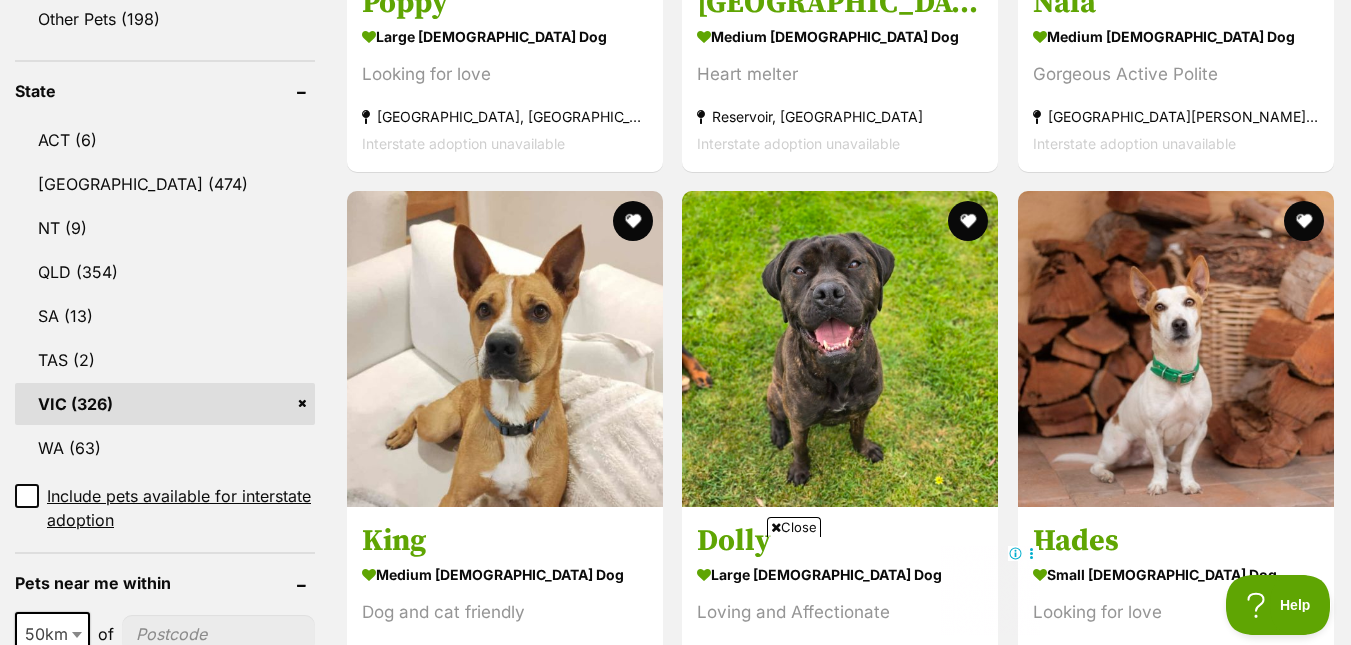 click on "Close" at bounding box center [794, 527] 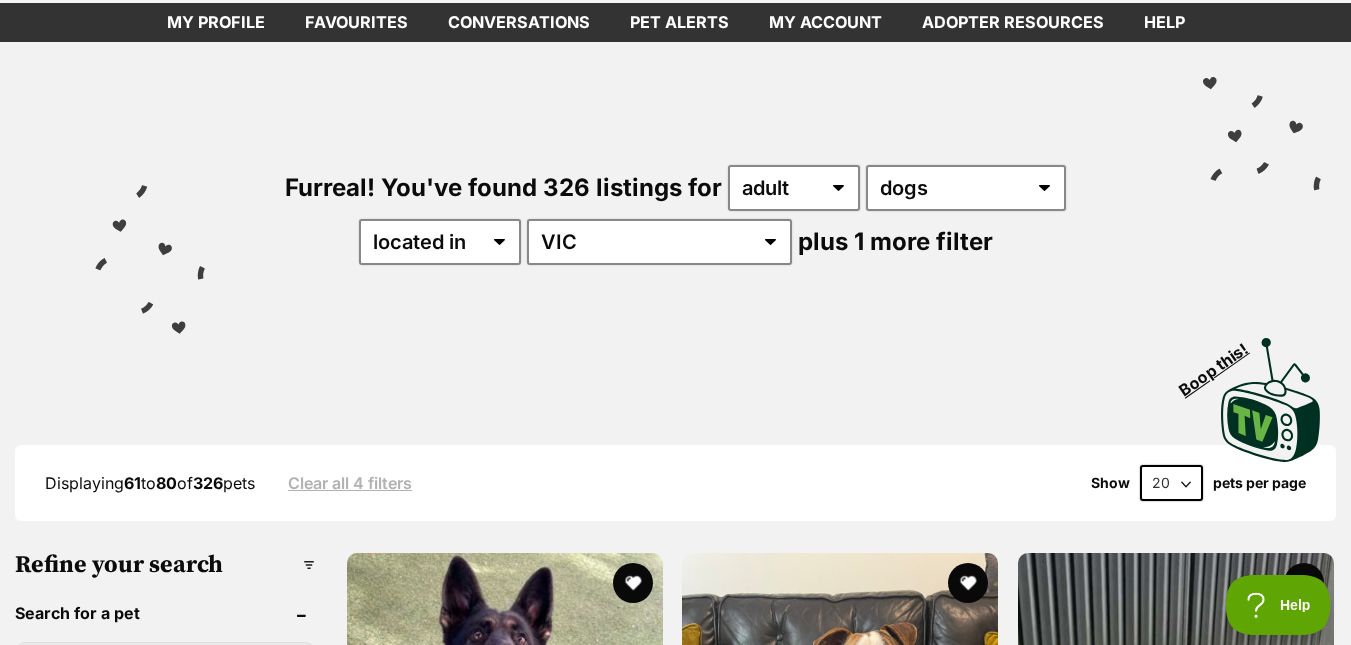 scroll, scrollTop: 0, scrollLeft: 0, axis: both 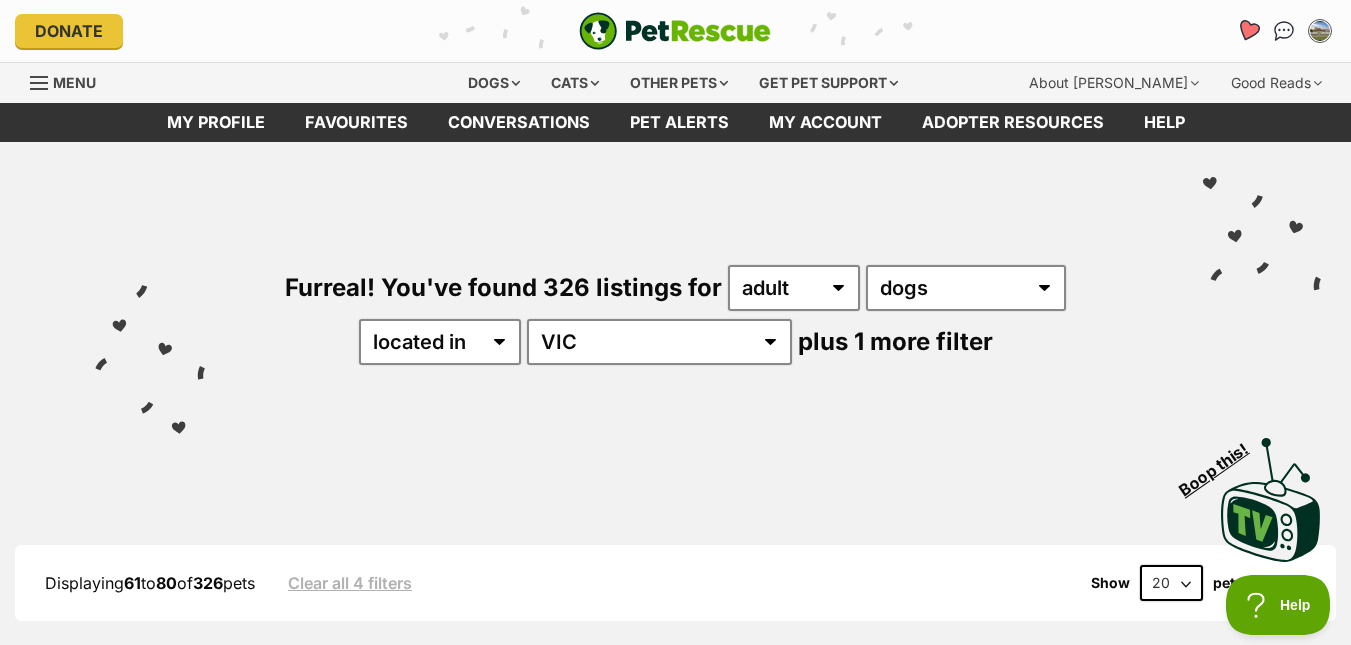 click 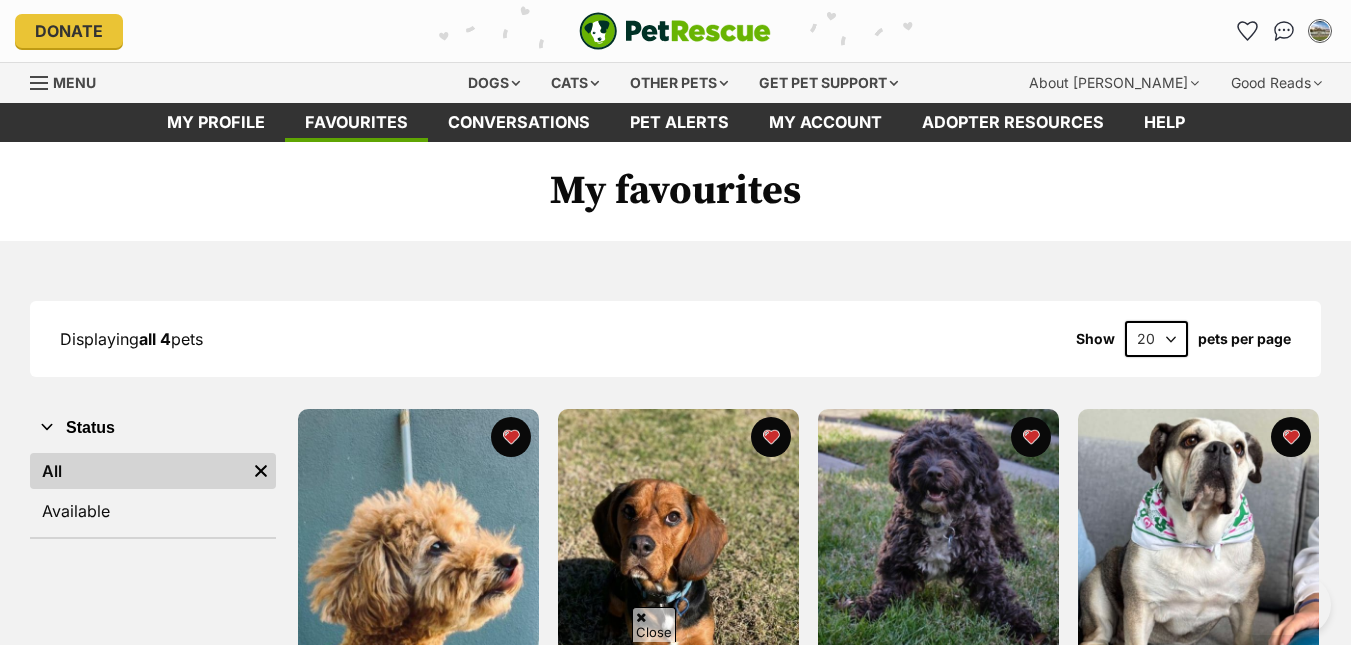 scroll, scrollTop: 200, scrollLeft: 0, axis: vertical 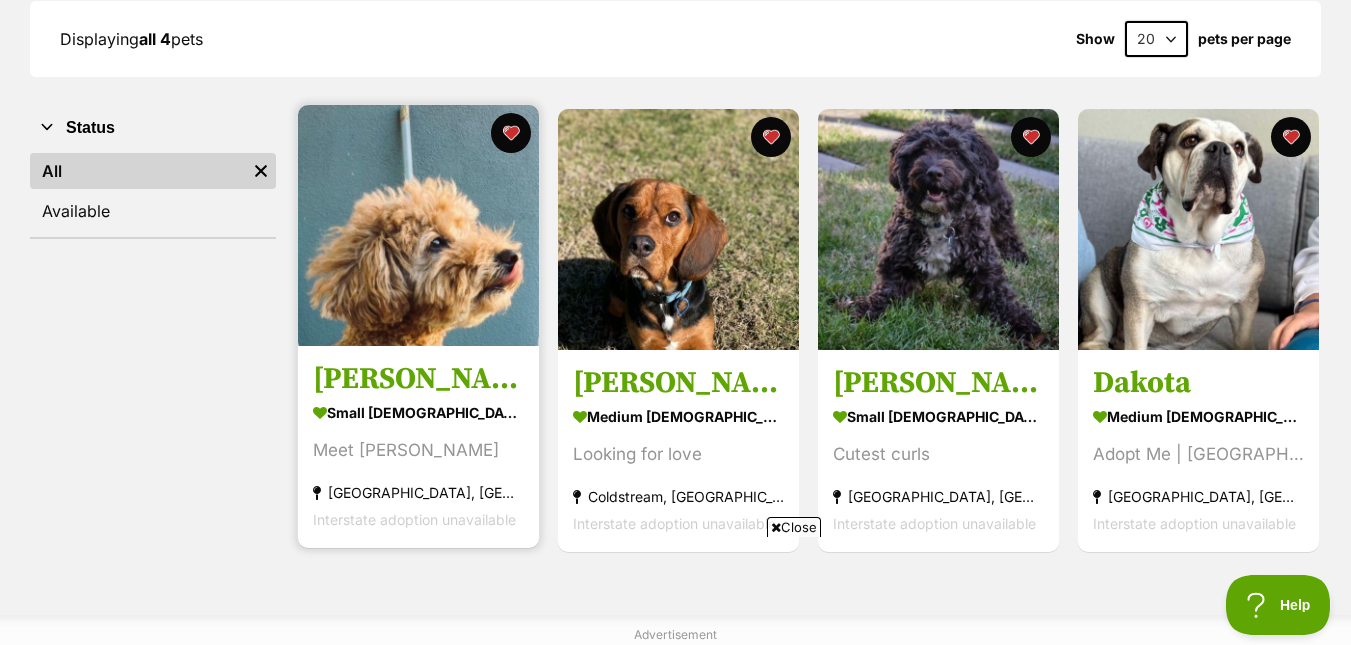 click on "[PERSON_NAME]" at bounding box center (418, 380) 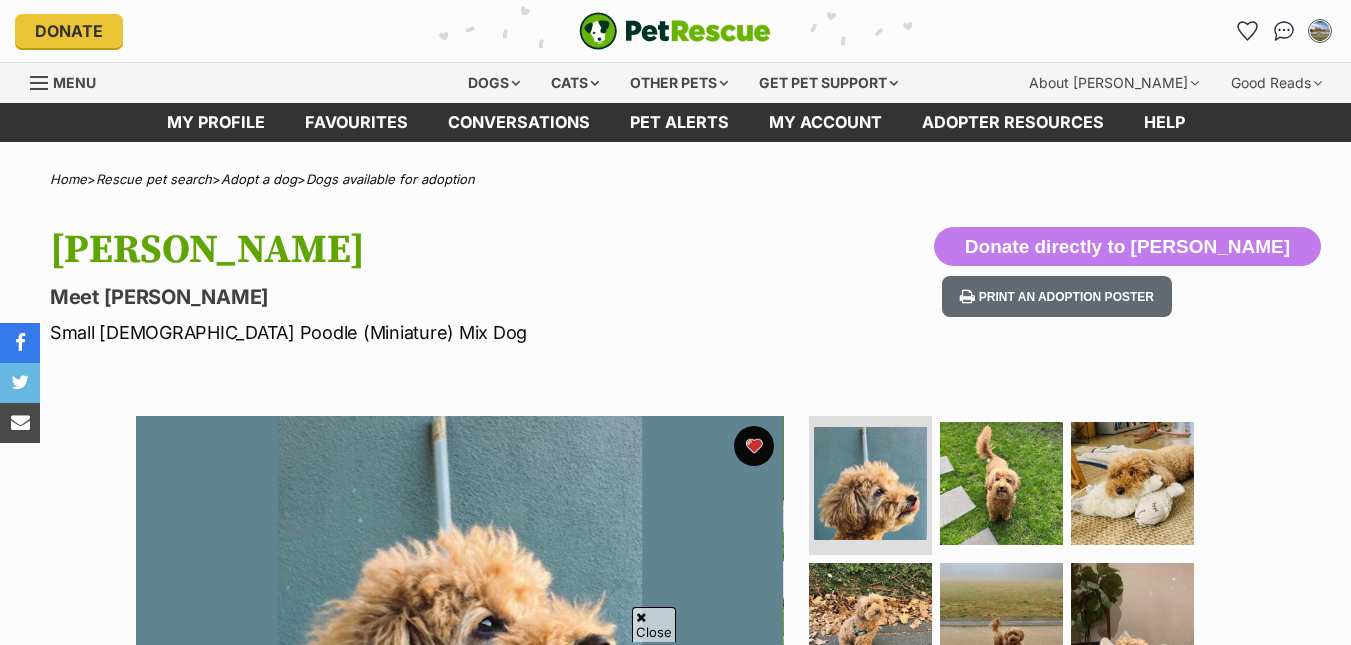 scroll, scrollTop: 401, scrollLeft: 0, axis: vertical 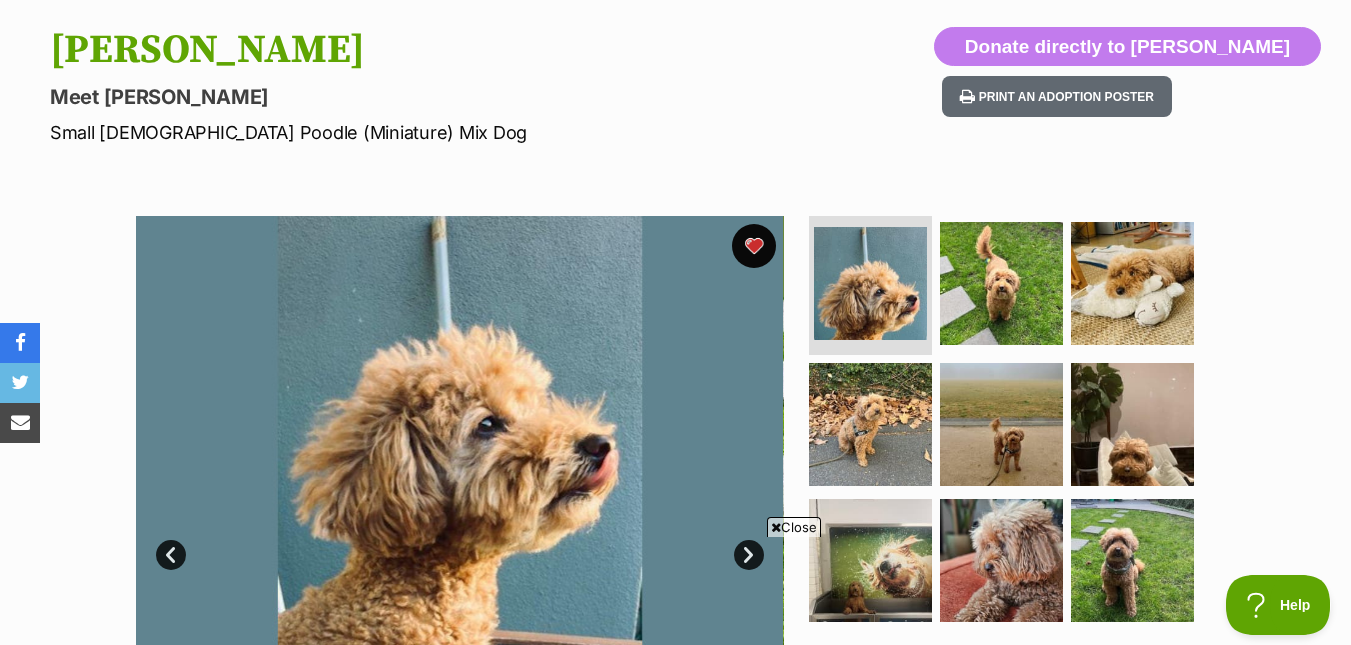 click at bounding box center (754, 246) 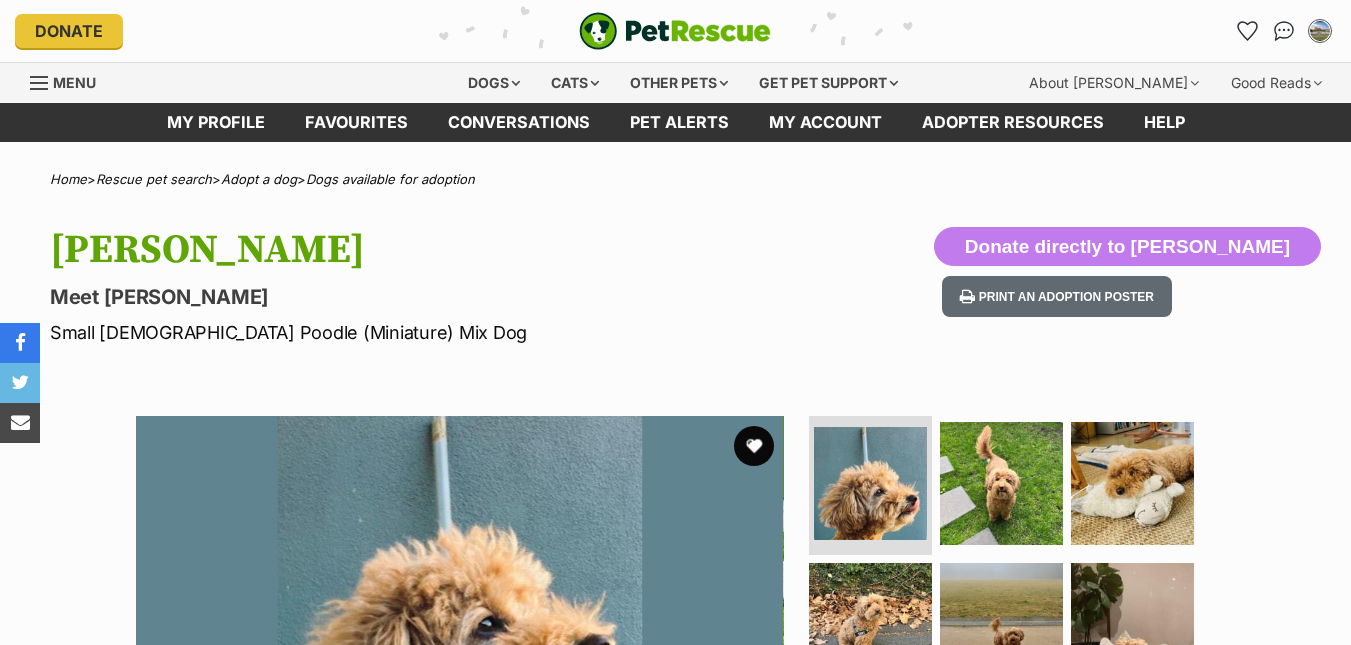 scroll, scrollTop: 200, scrollLeft: 0, axis: vertical 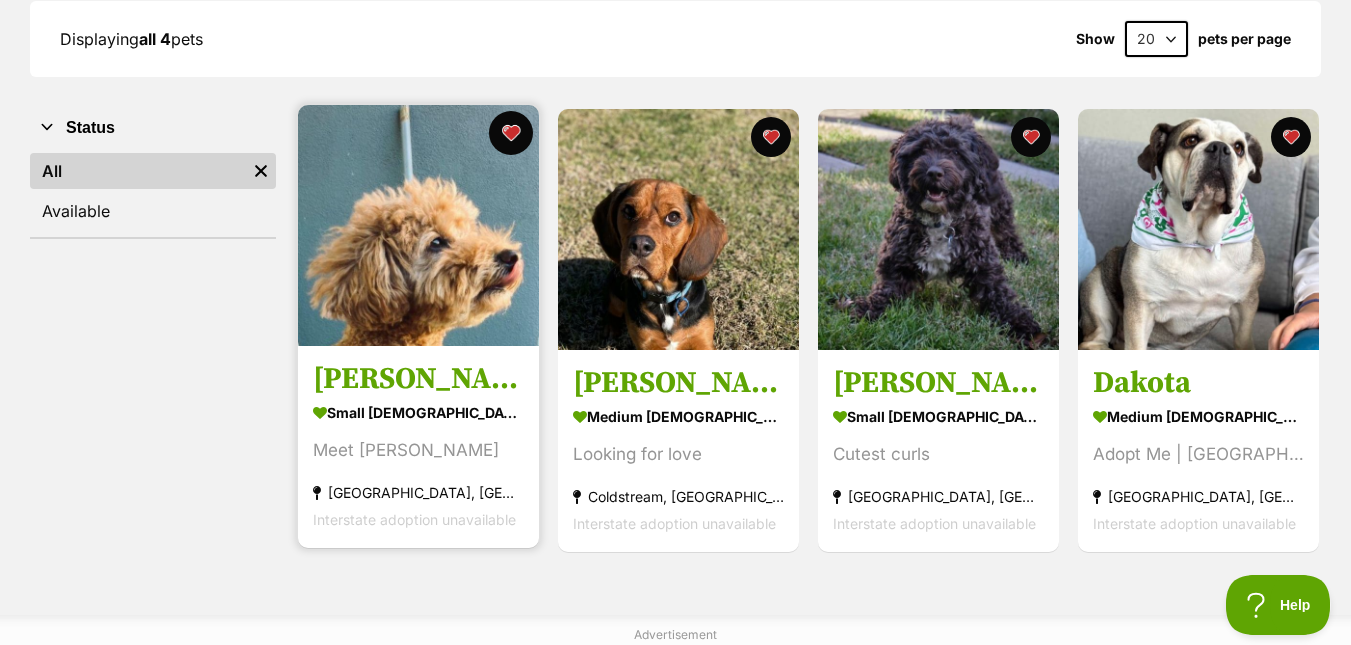 click at bounding box center (511, 133) 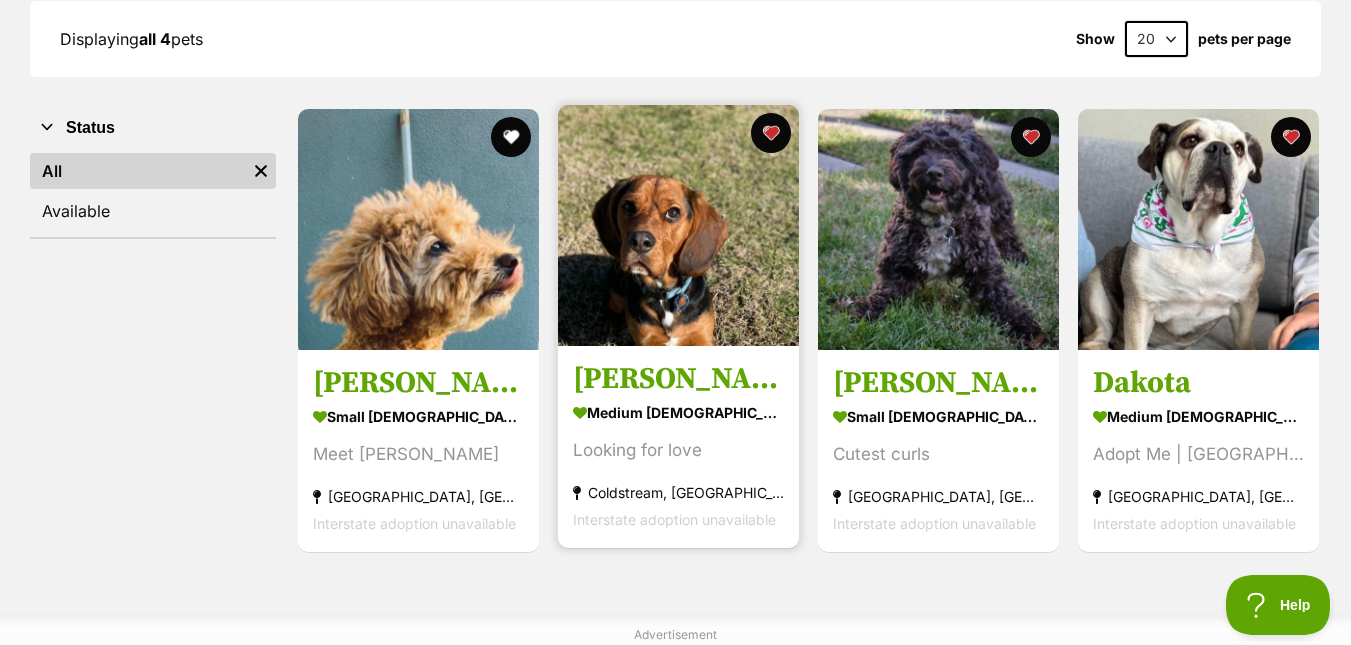 scroll, scrollTop: 0, scrollLeft: 0, axis: both 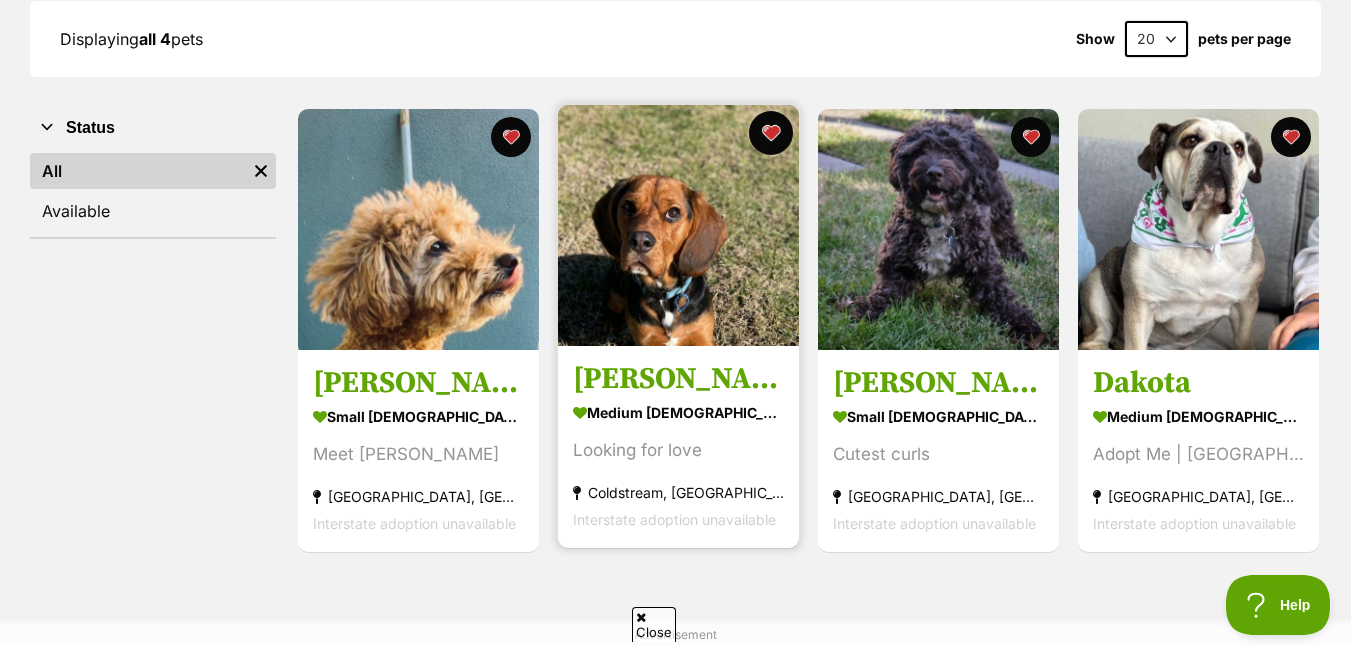 drag, startPoint x: 777, startPoint y: 134, endPoint x: 760, endPoint y: 138, distance: 17.464249 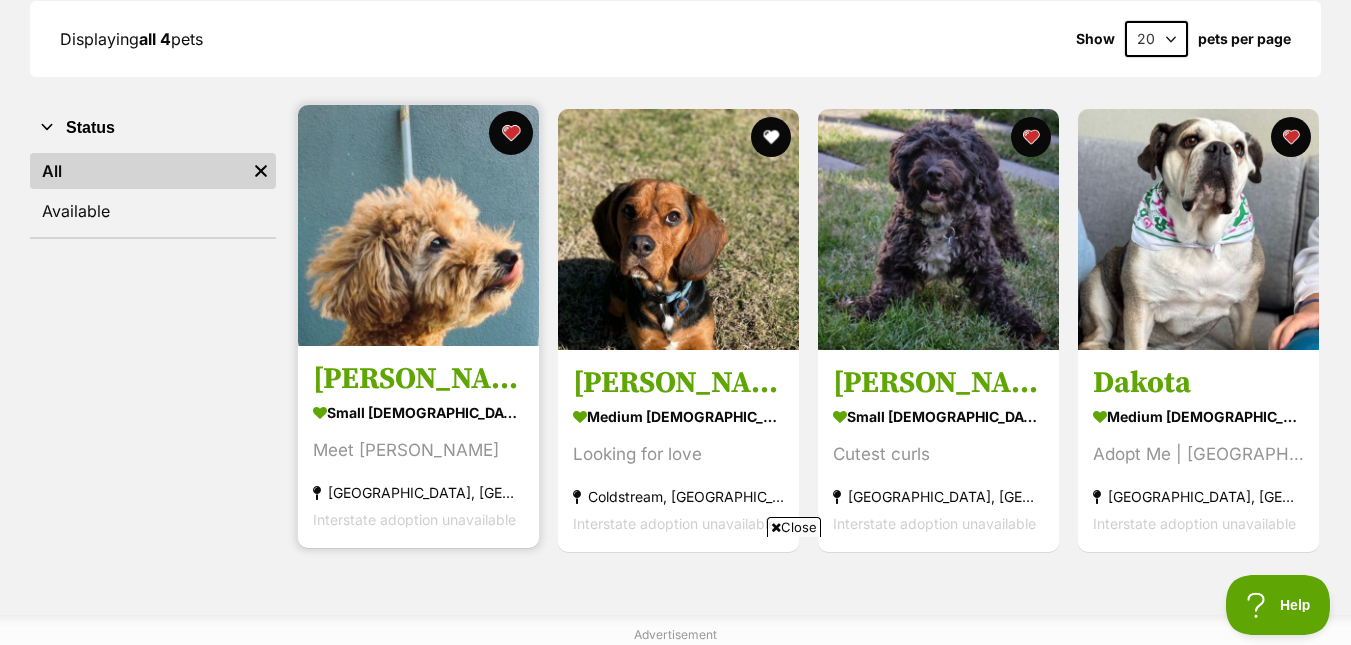 click at bounding box center [511, 133] 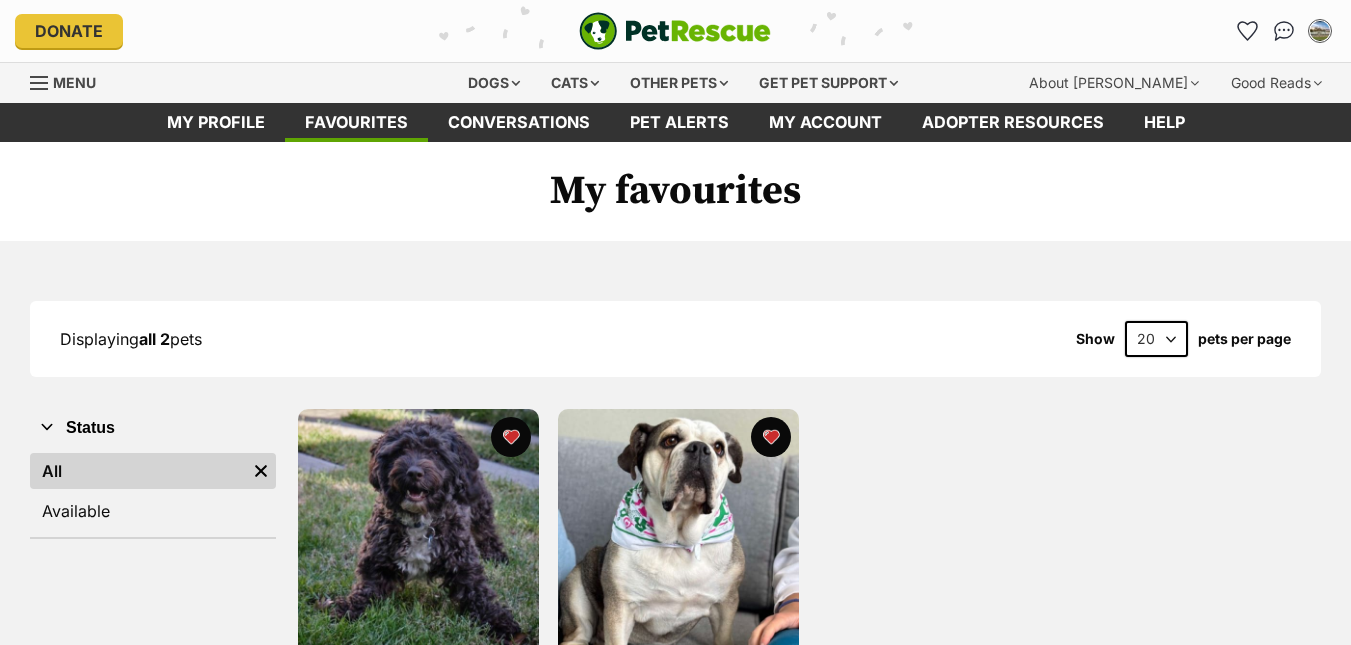 scroll, scrollTop: 300, scrollLeft: 0, axis: vertical 